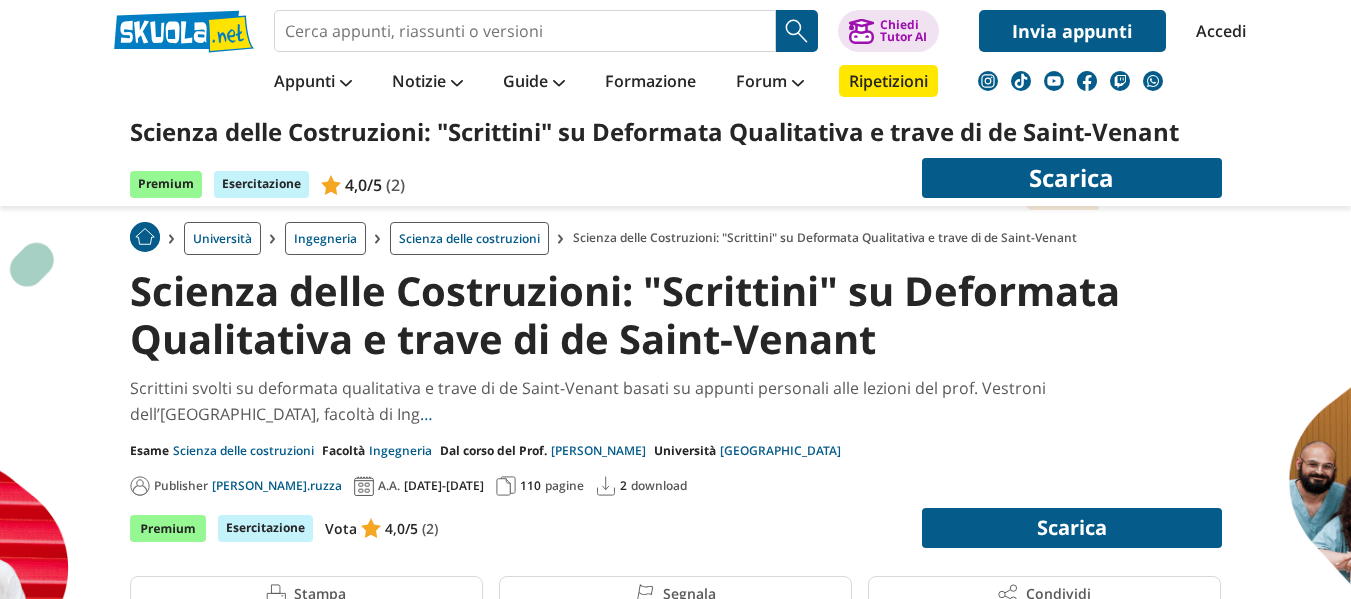 scroll, scrollTop: 582, scrollLeft: 0, axis: vertical 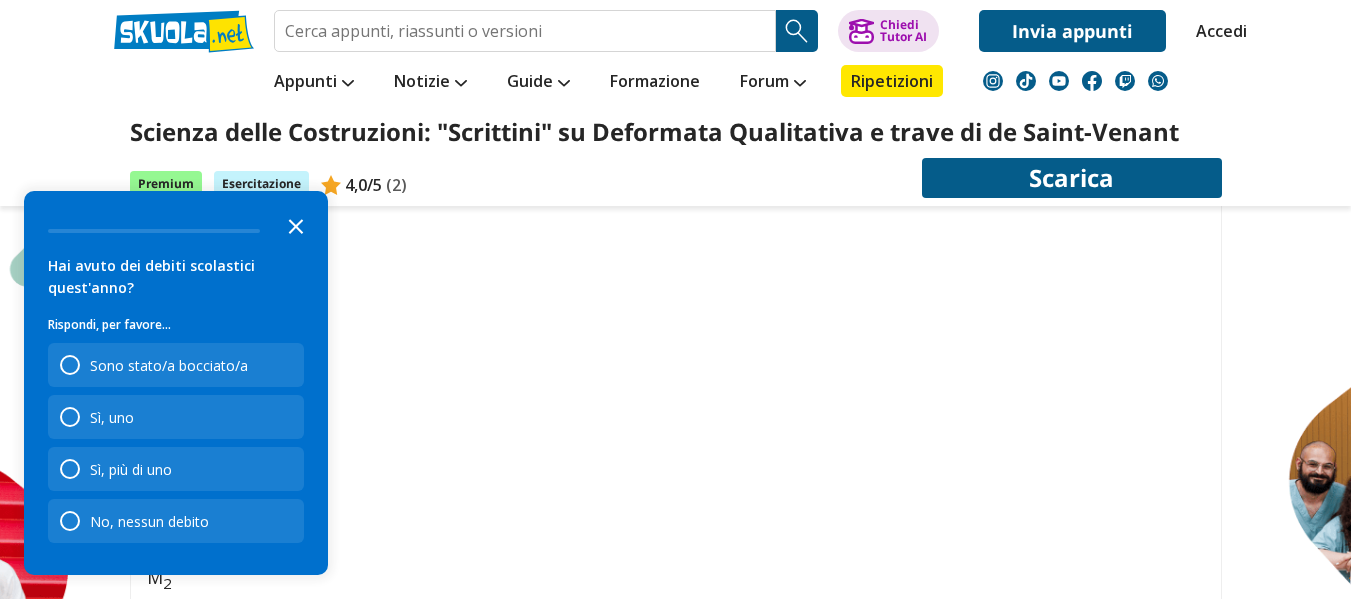 click 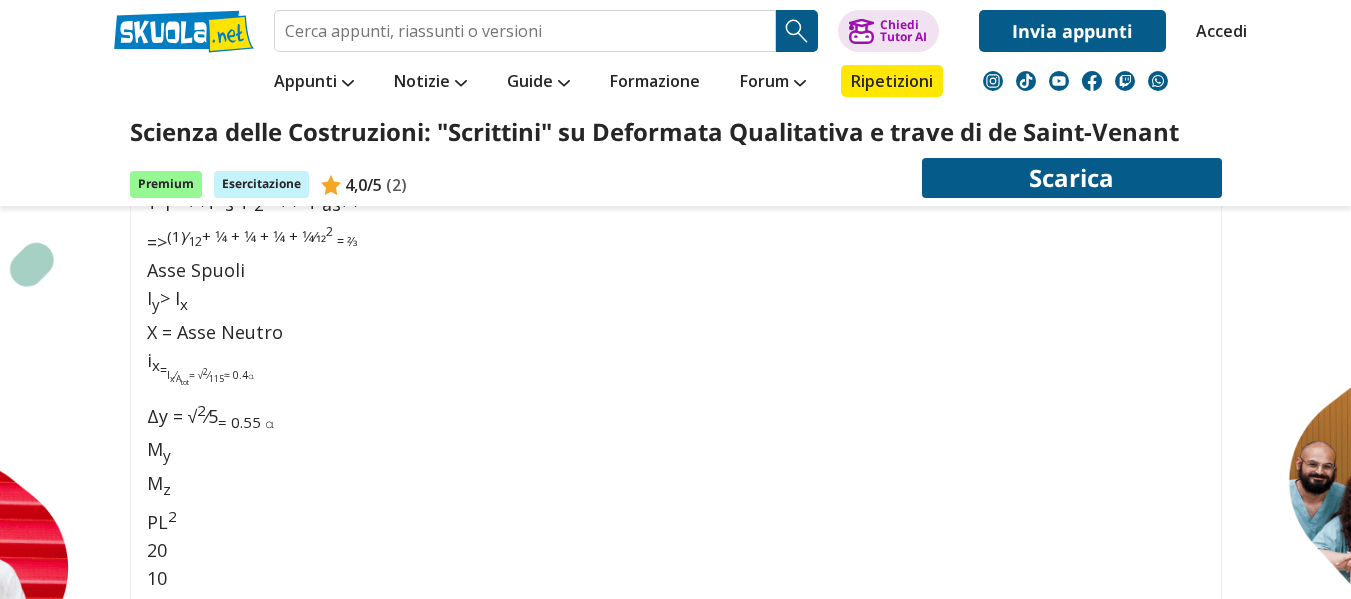 scroll, scrollTop: 4955, scrollLeft: 0, axis: vertical 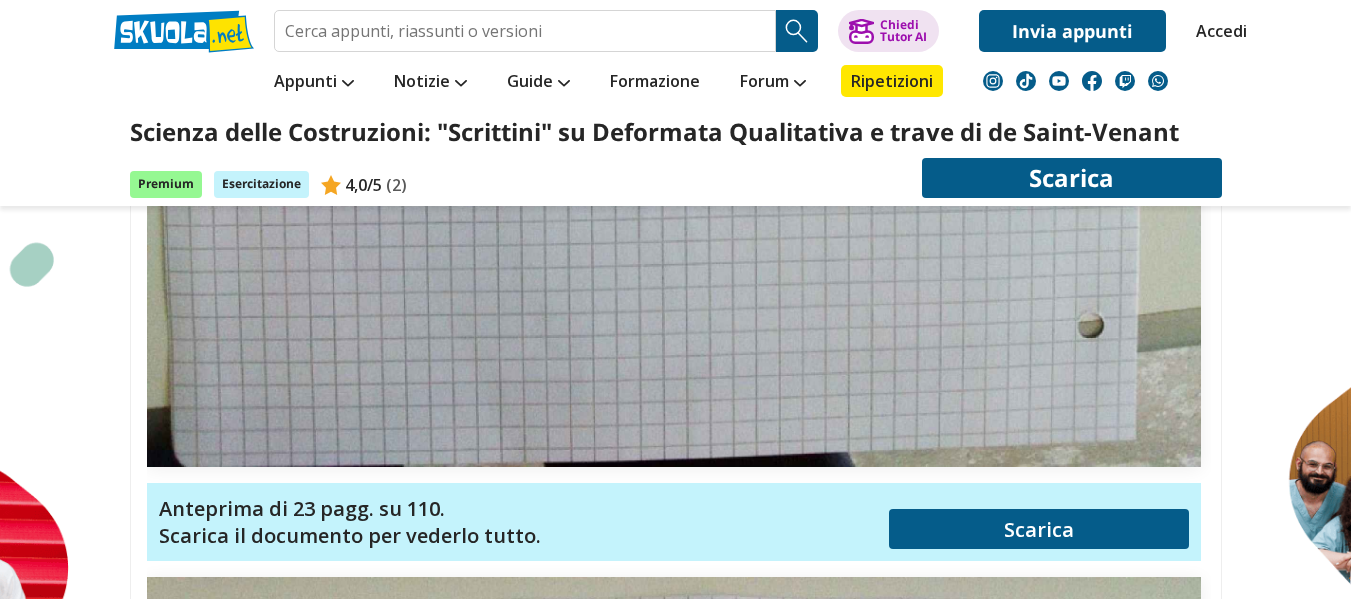 click on "Scienza delle Costruzioni: "Scrittini" su Deformata Qualitativa e trave di de Saint-Venant
Premium
Esercitazione
4,0
/
5
(2)
Scarica" at bounding box center (675, 158) 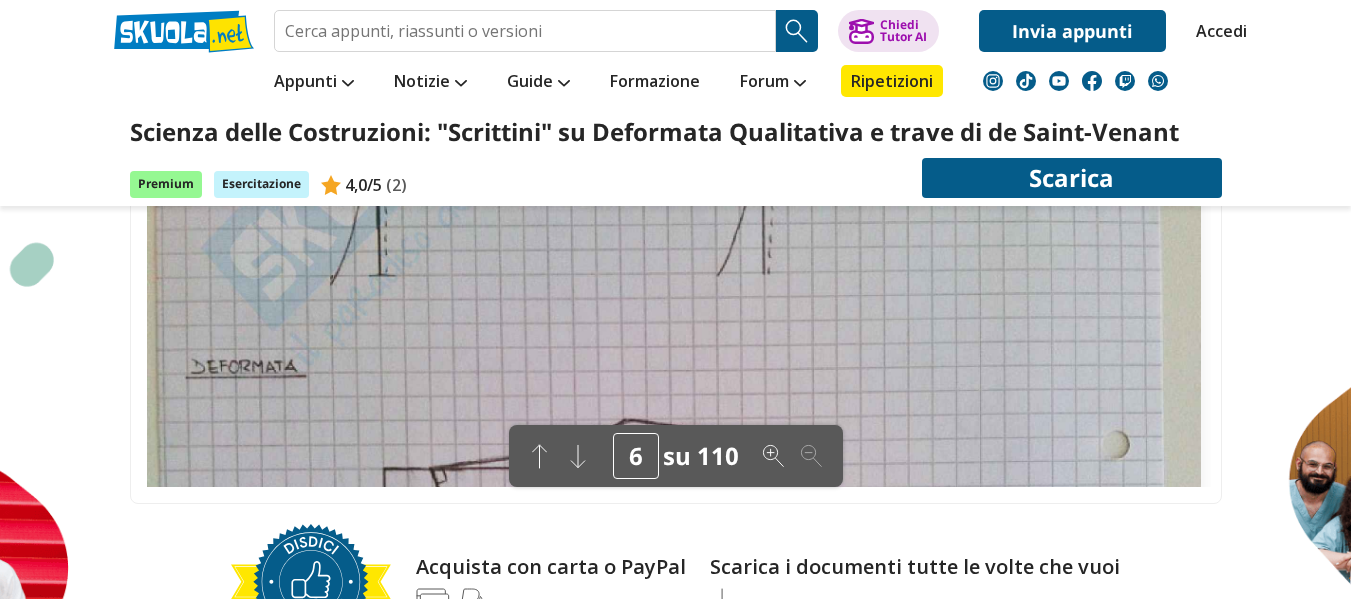 scroll, scrollTop: 2036, scrollLeft: 0, axis: vertical 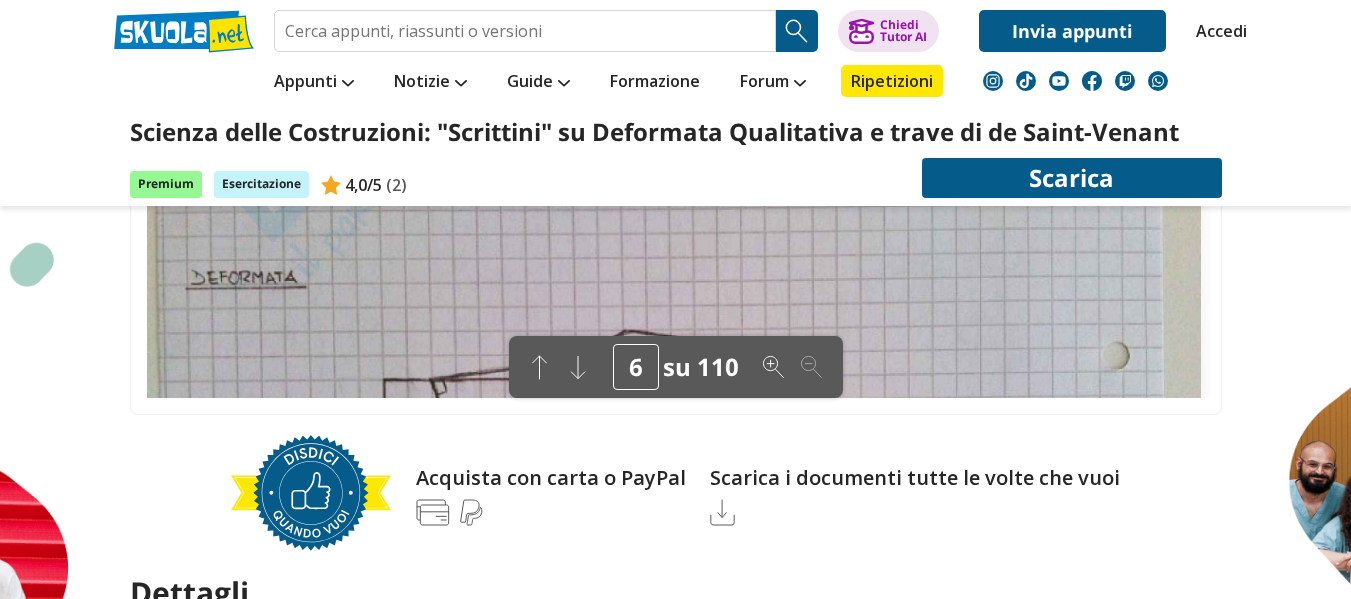 click 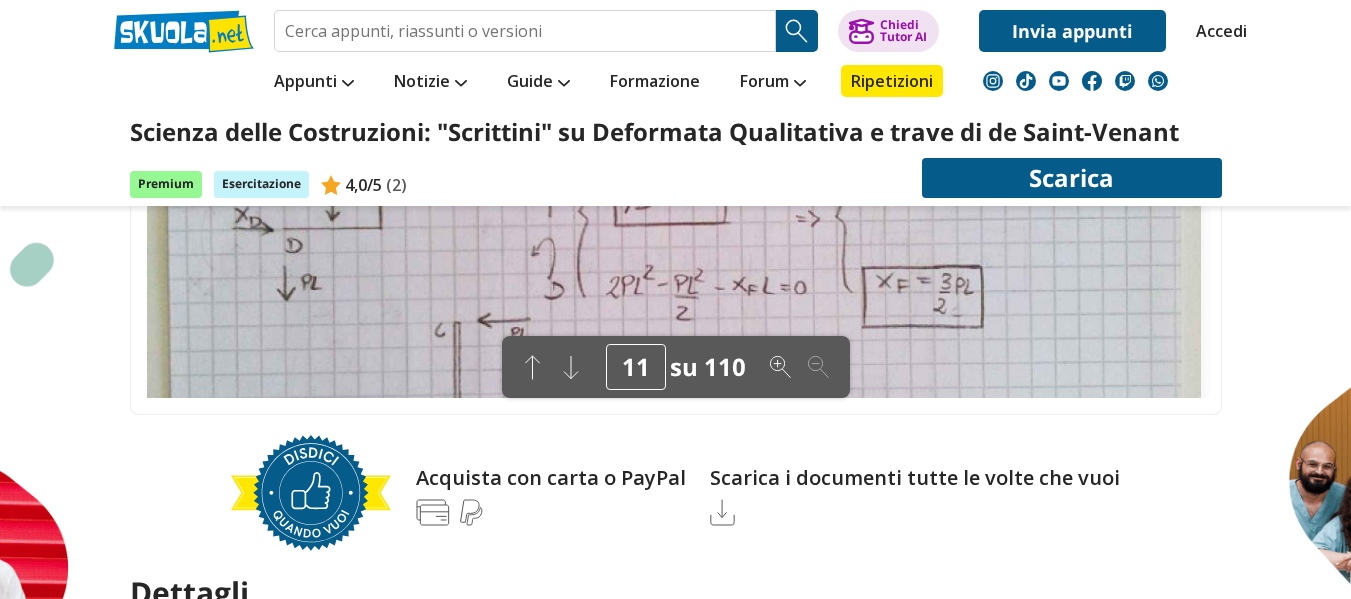 scroll, scrollTop: 4395, scrollLeft: 0, axis: vertical 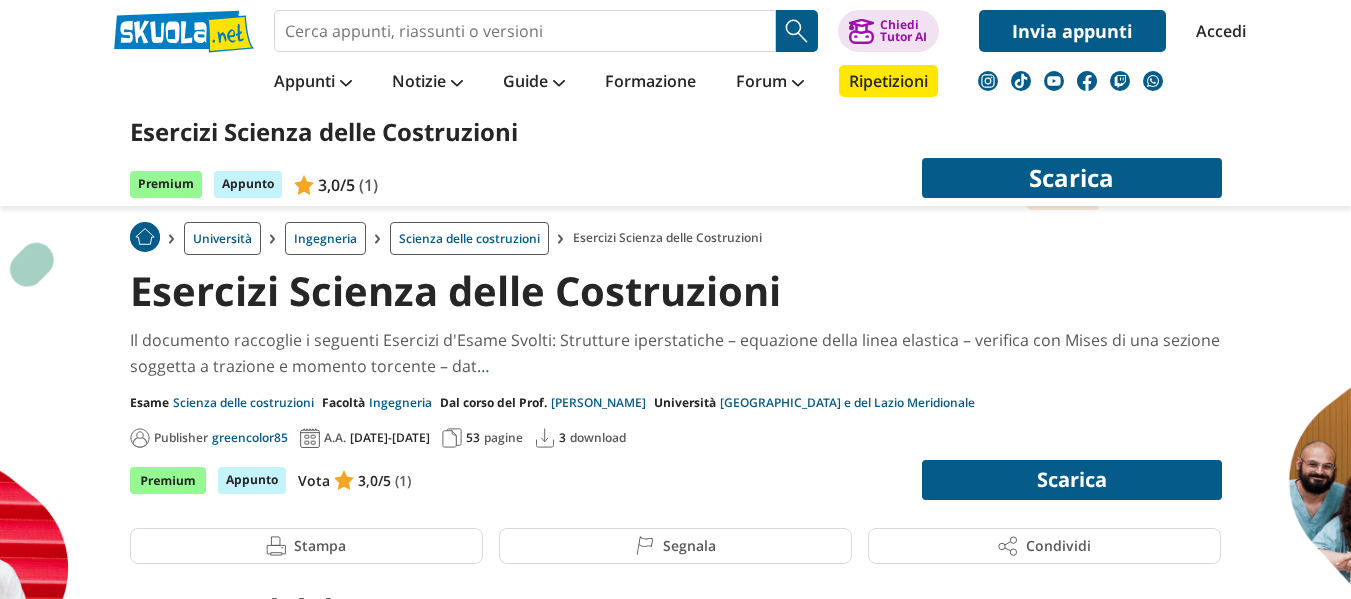 click on "Trova un tutor esperto su questo argomento
Chiedi" at bounding box center [675, 2598] 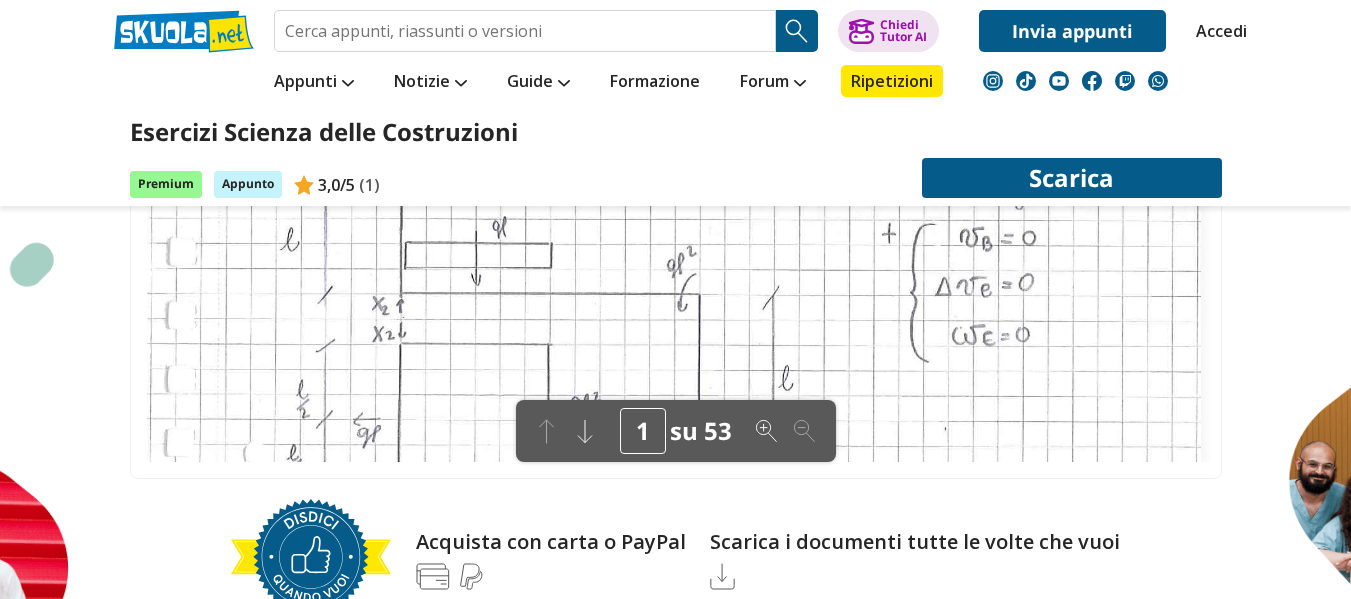 scroll, scrollTop: 0, scrollLeft: 0, axis: both 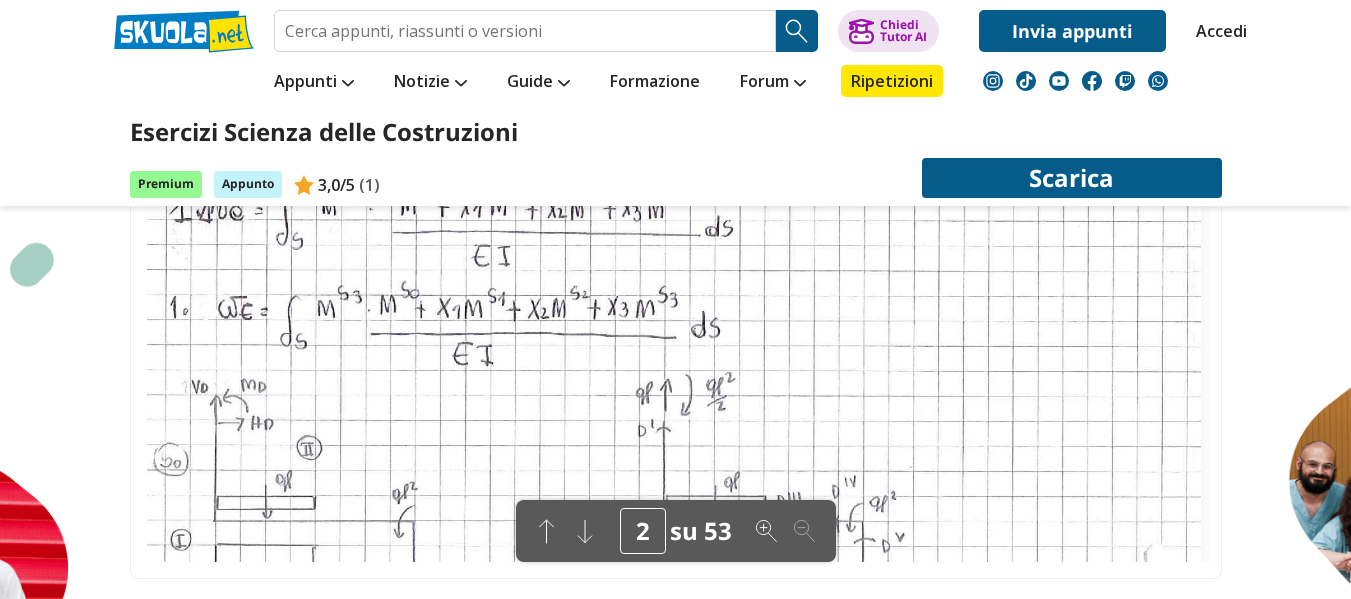 click 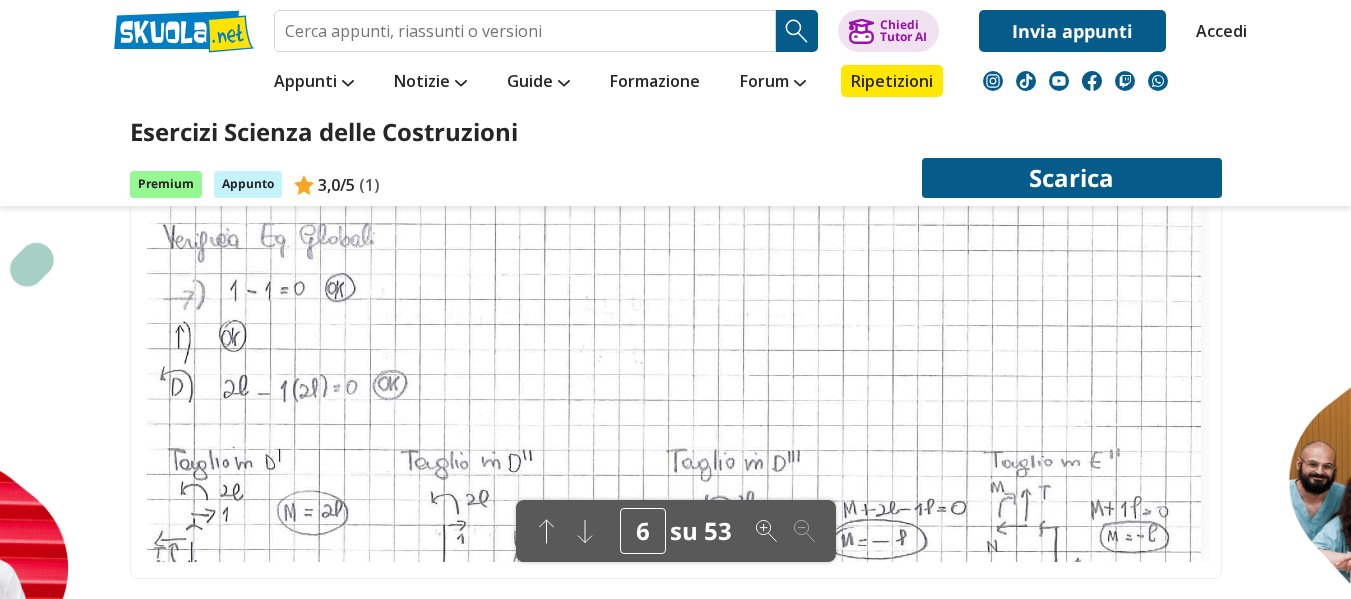 scroll, scrollTop: 3067, scrollLeft: 0, axis: vertical 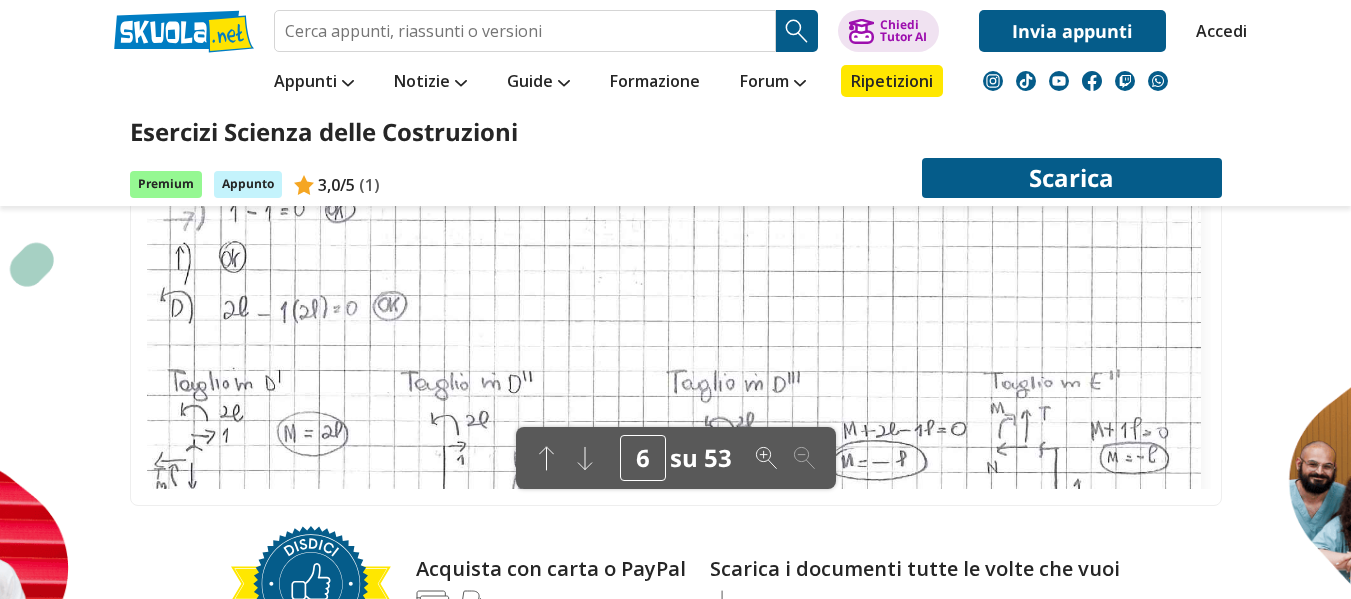 click 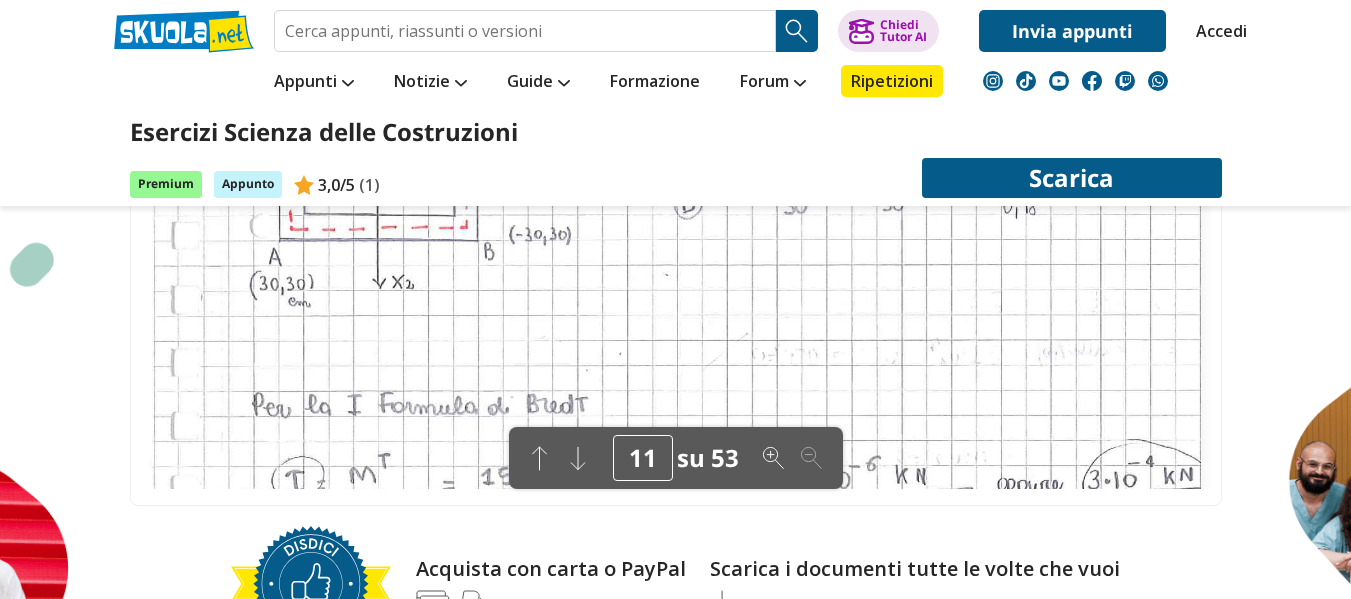 scroll, scrollTop: 4647, scrollLeft: 0, axis: vertical 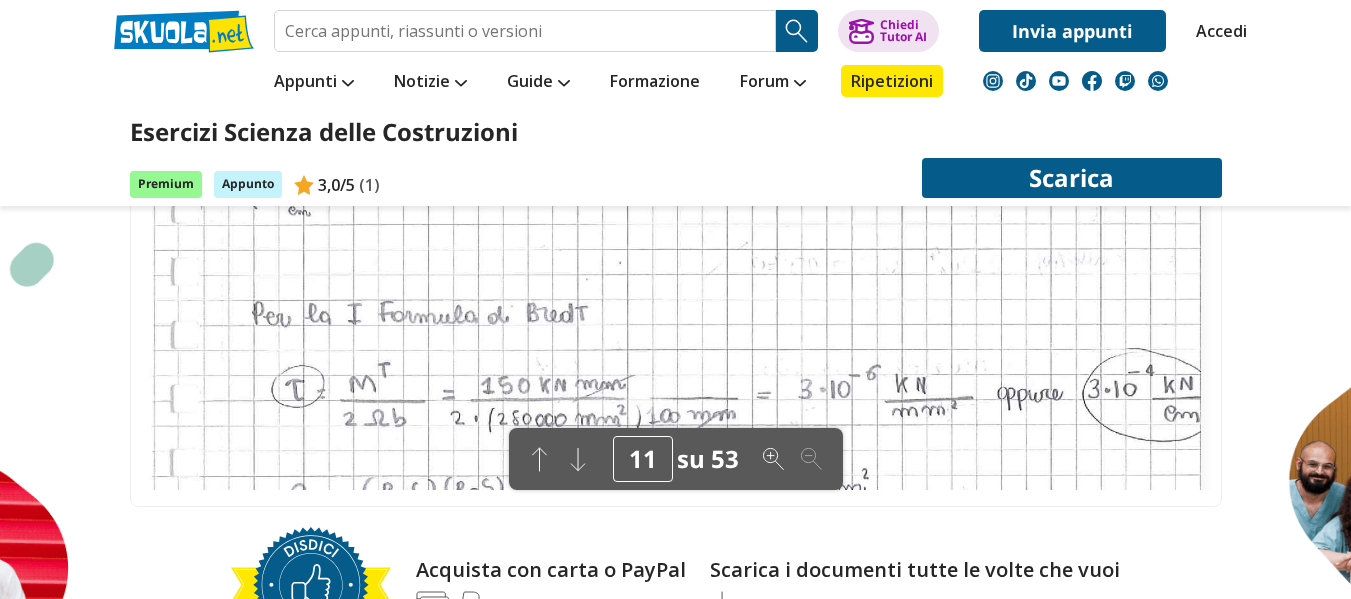 click 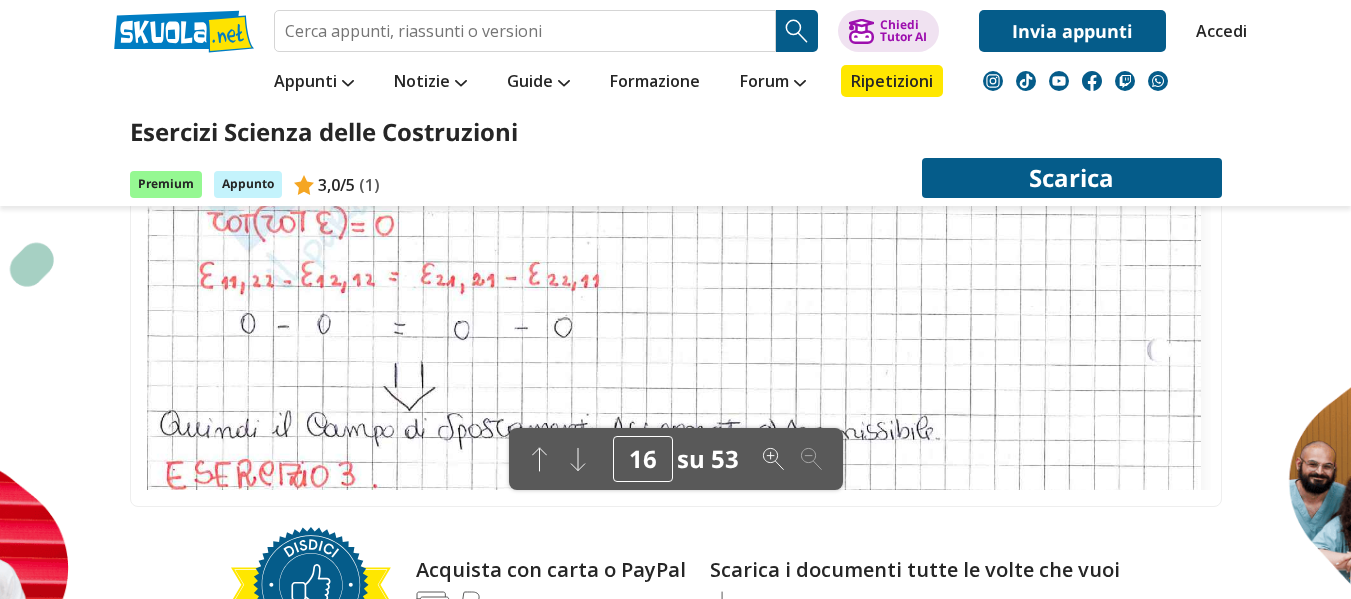 scroll, scrollTop: 6228, scrollLeft: 0, axis: vertical 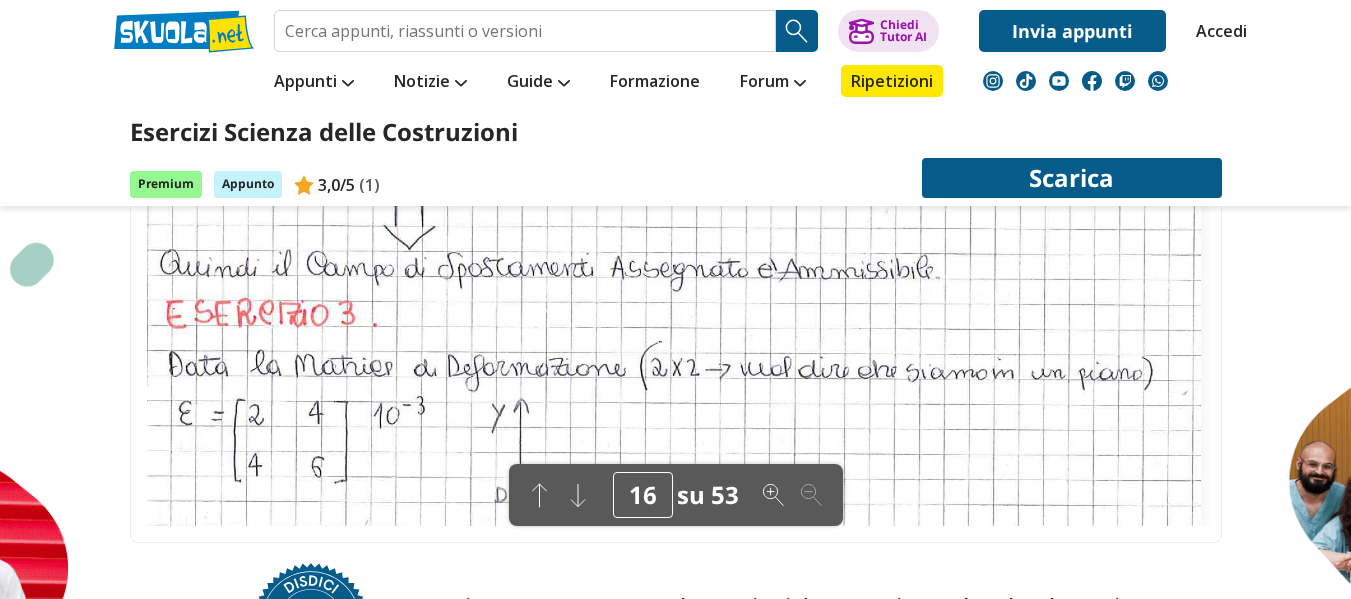 click 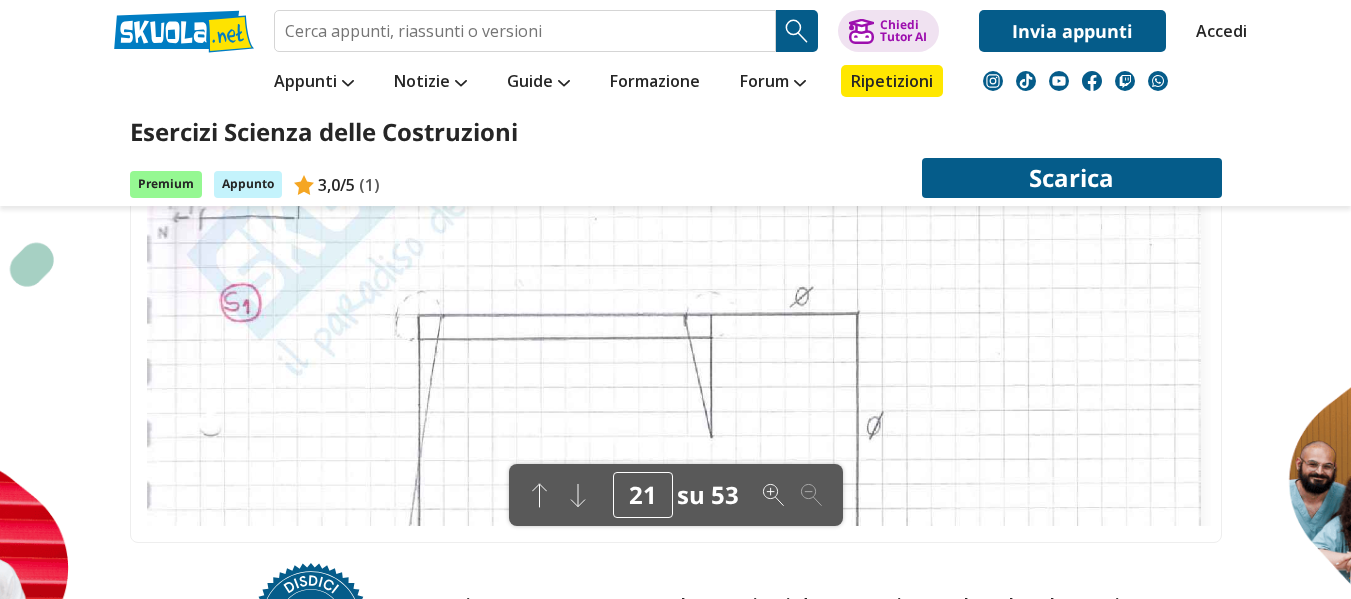 scroll, scrollTop: 7809, scrollLeft: 0, axis: vertical 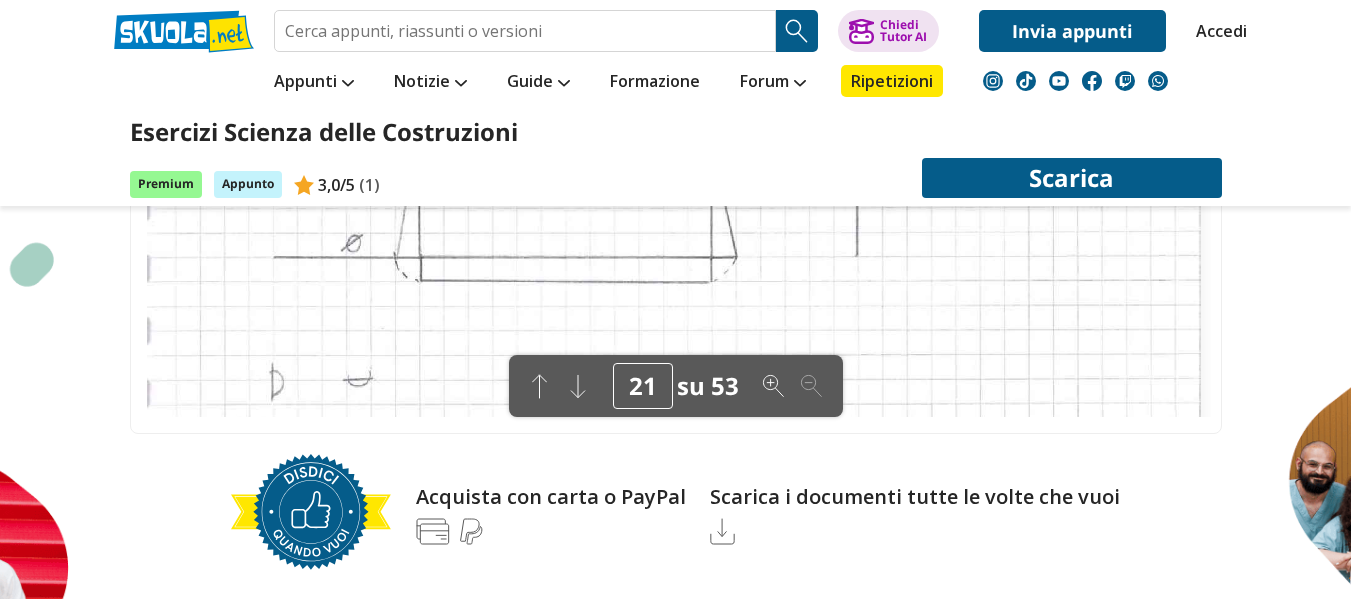 click 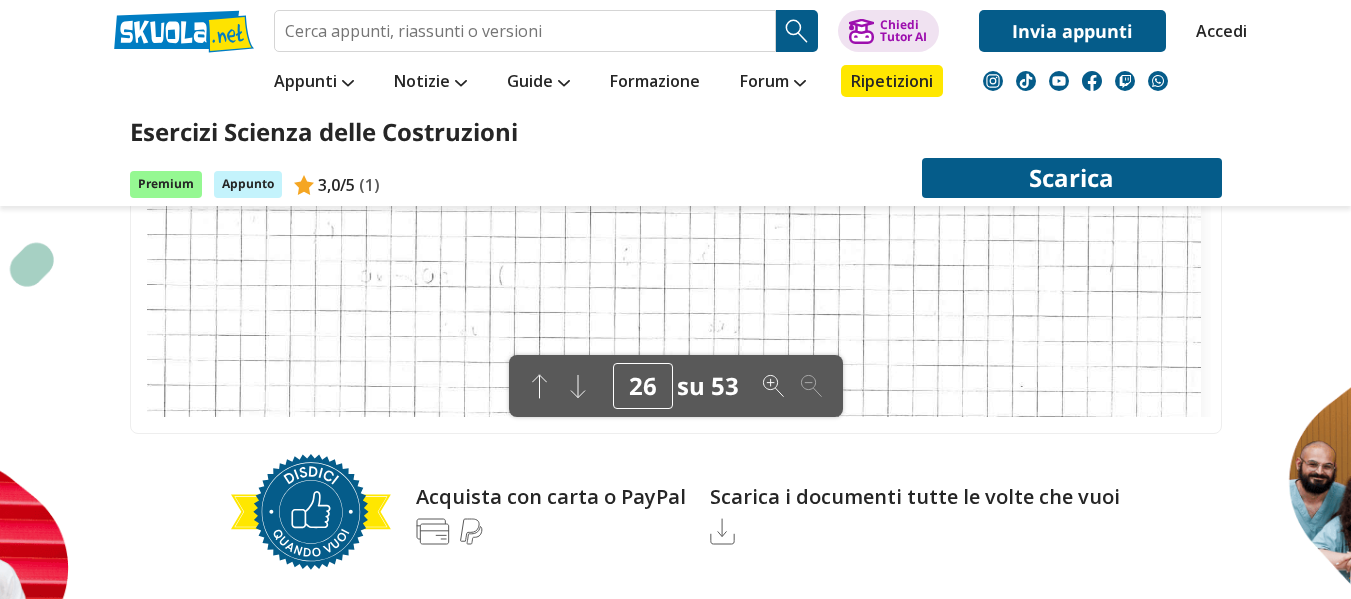 scroll, scrollTop: 9348, scrollLeft: 0, axis: vertical 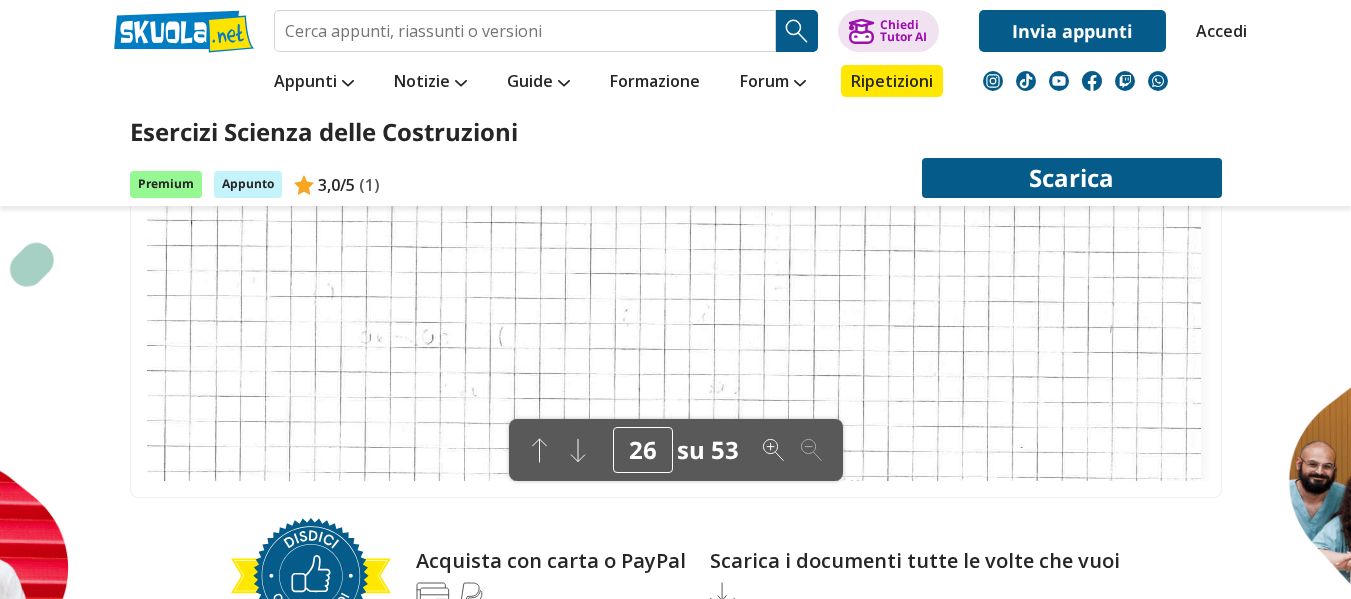 click 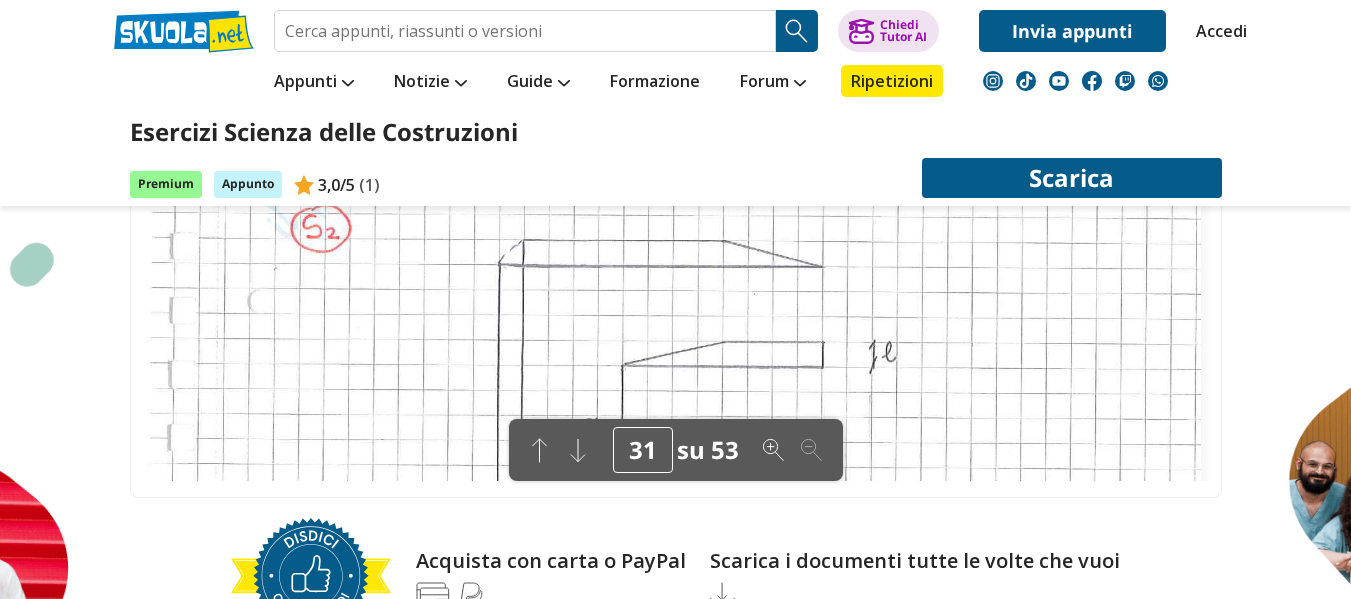 scroll, scrollTop: 10928, scrollLeft: 0, axis: vertical 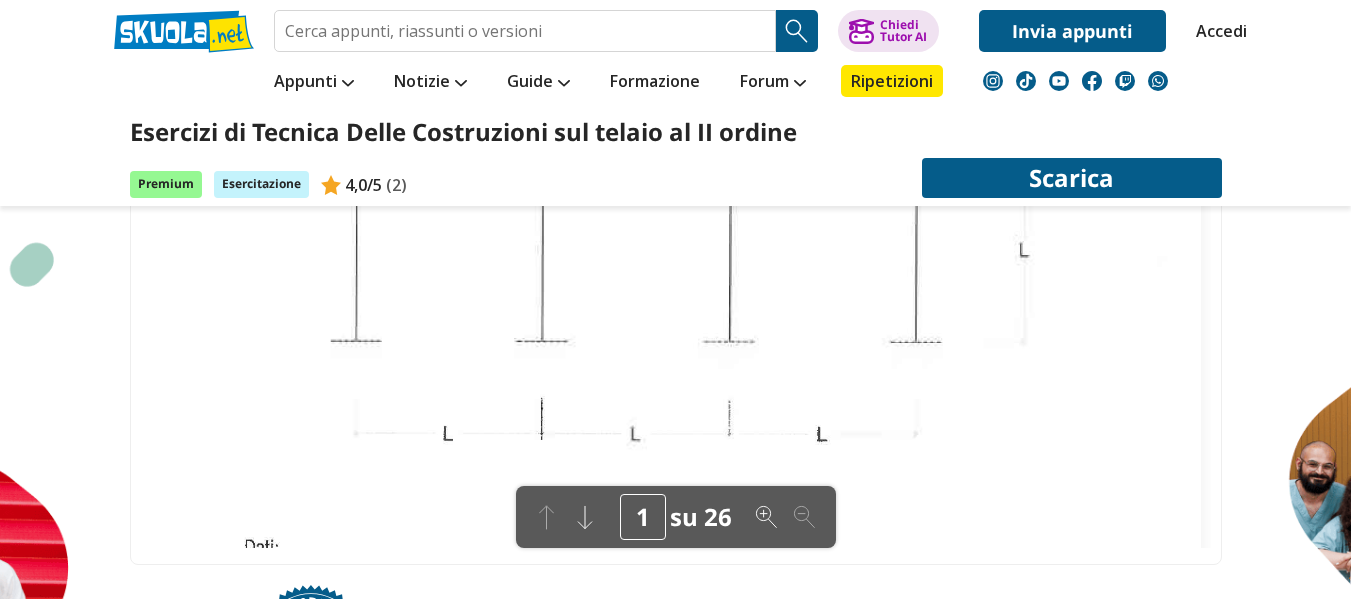 click 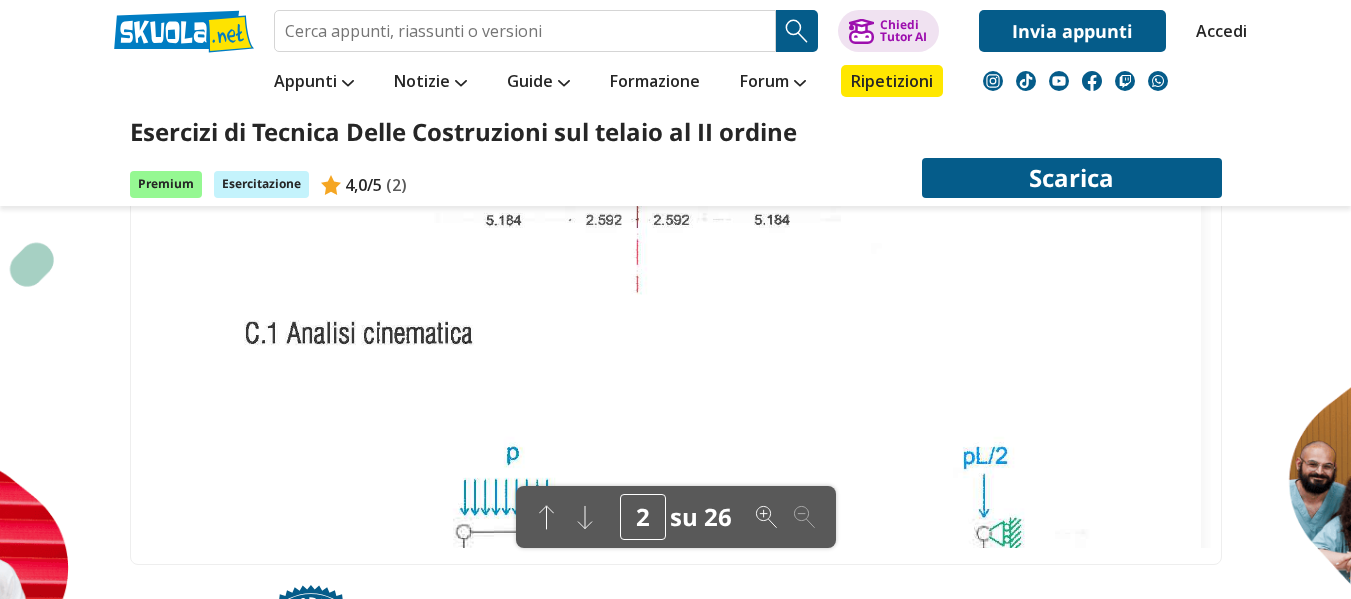 scroll, scrollTop: 1484, scrollLeft: 0, axis: vertical 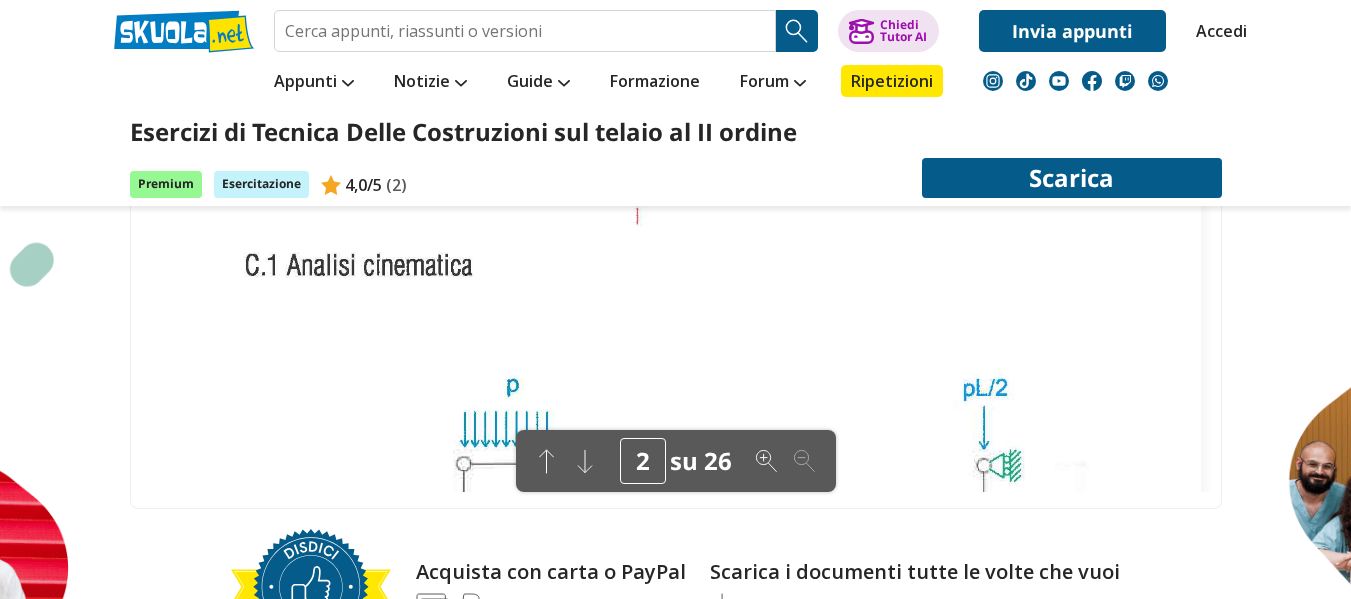 click 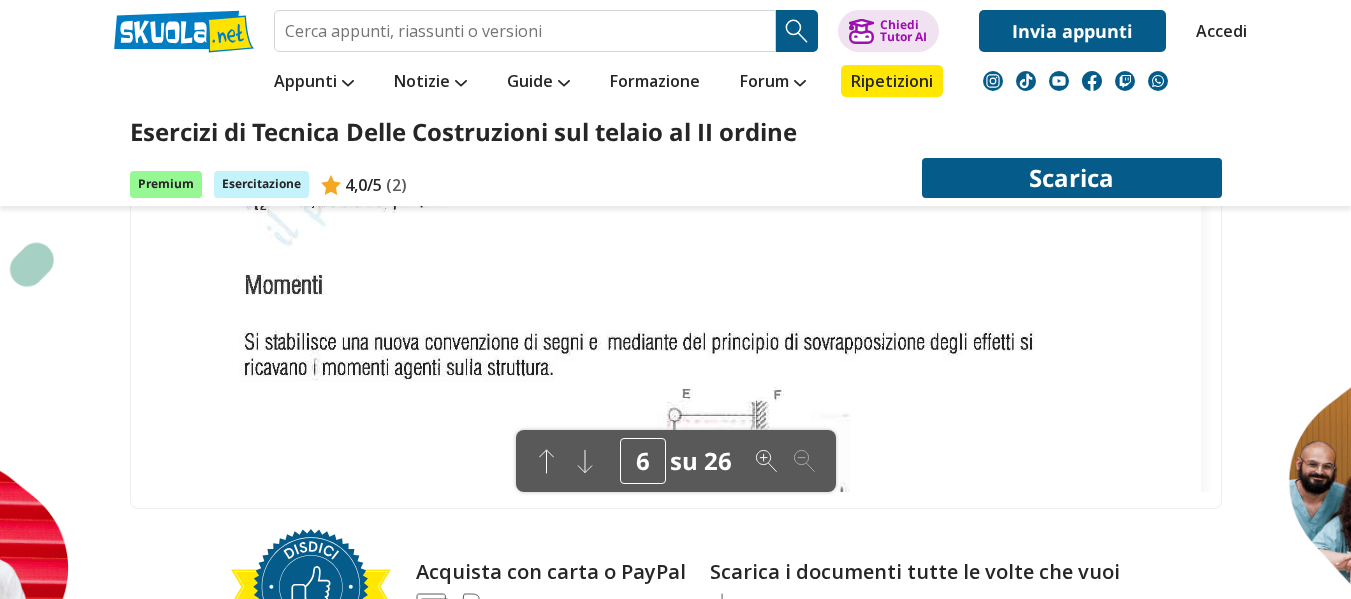 scroll, scrollTop: 3063, scrollLeft: 0, axis: vertical 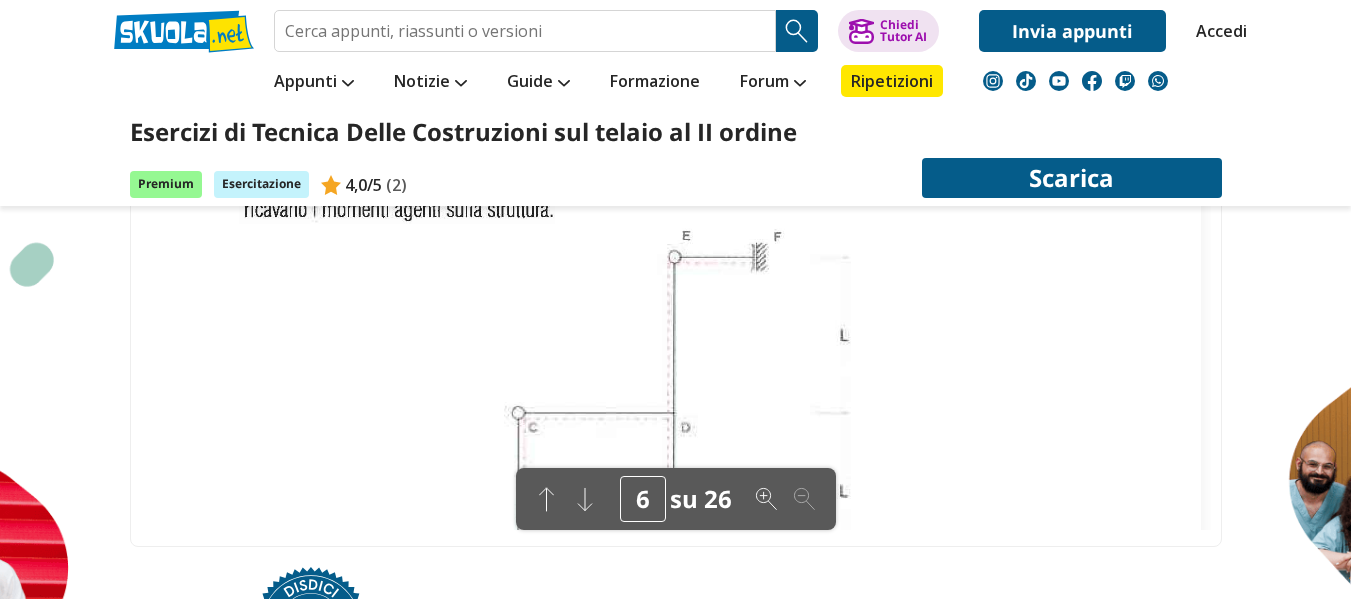 click 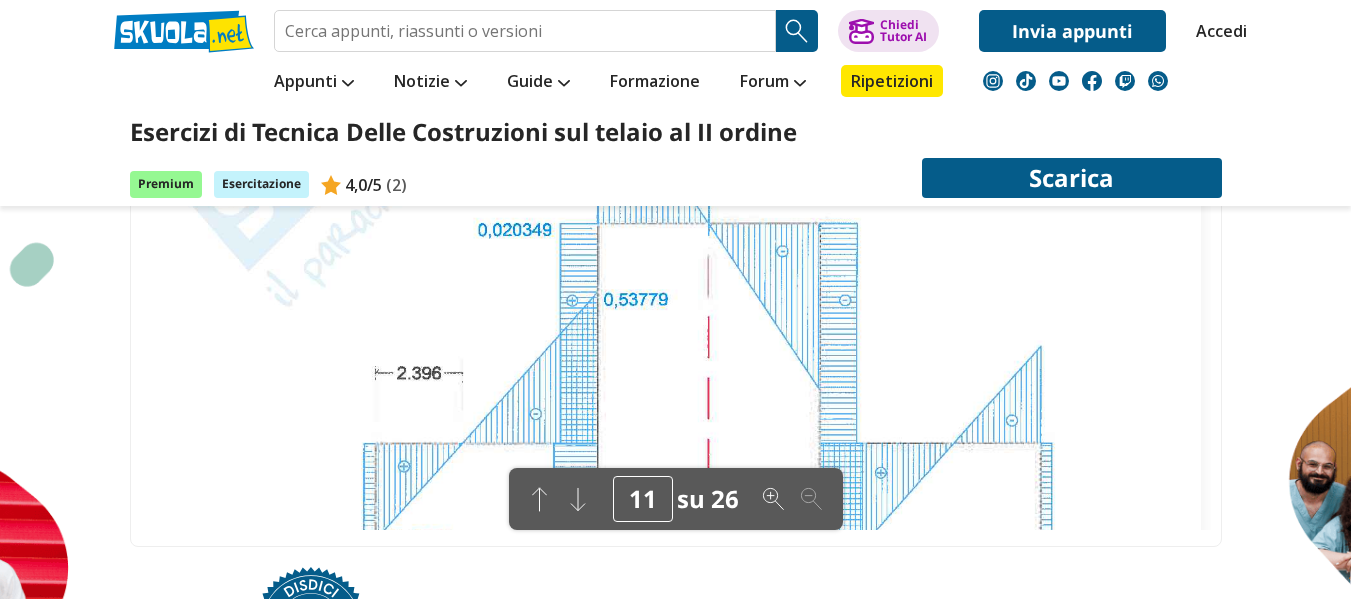 scroll, scrollTop: 4642, scrollLeft: 0, axis: vertical 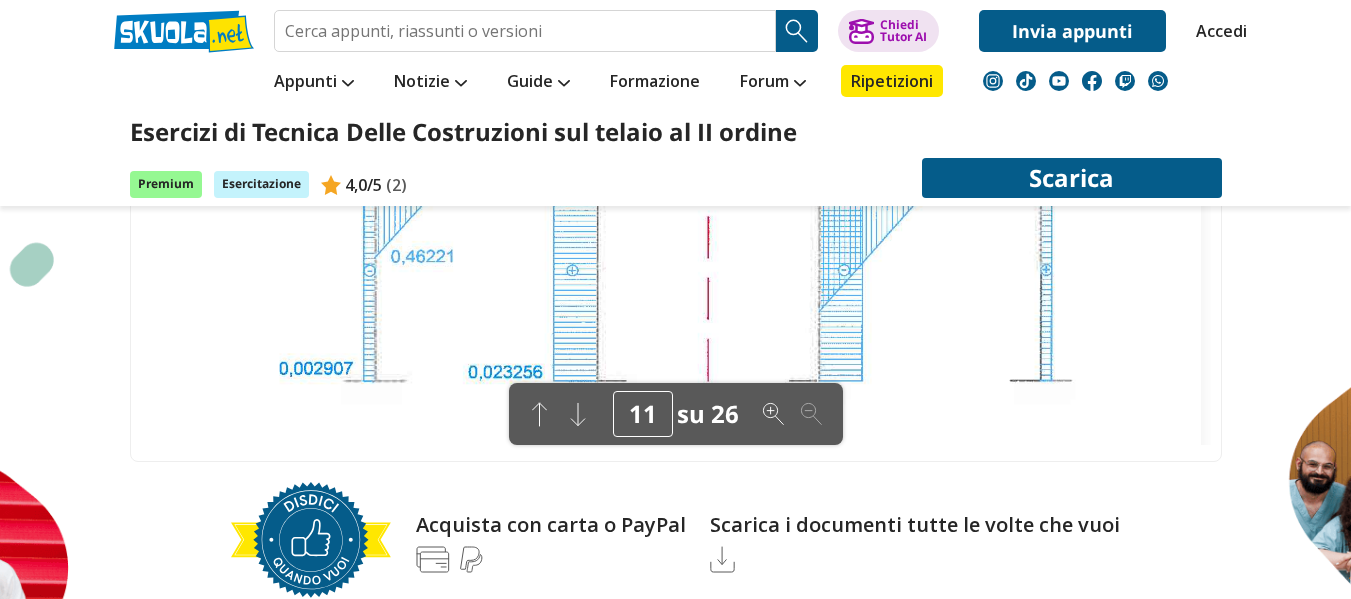 click 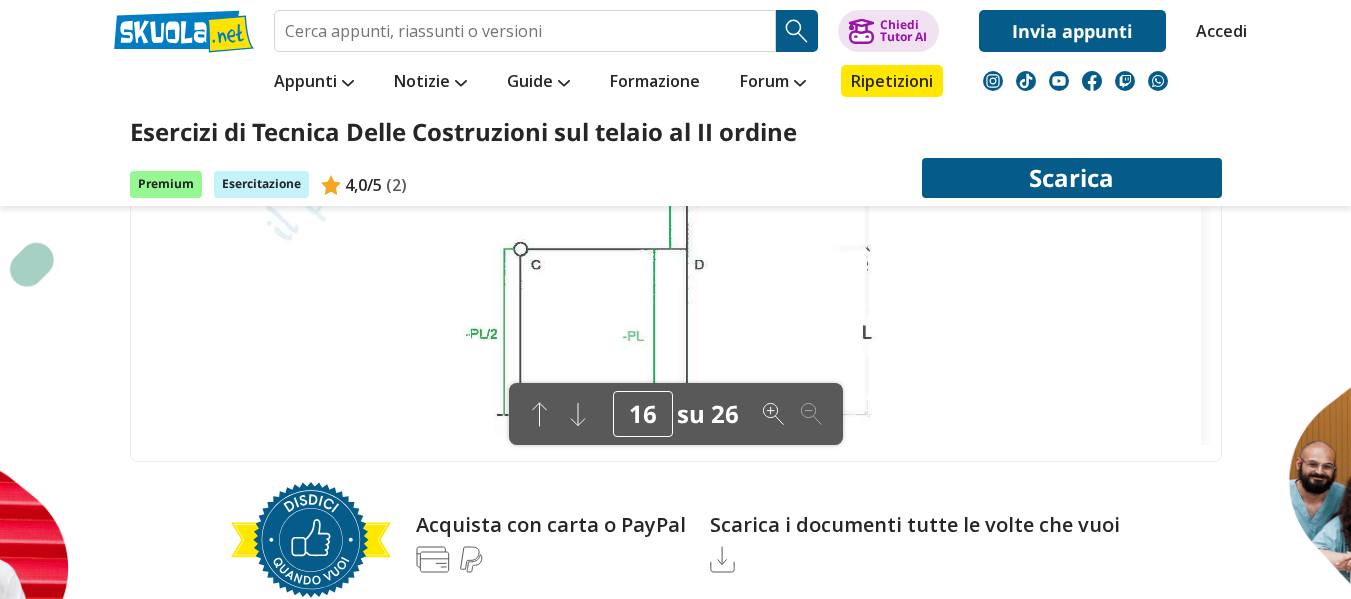 scroll, scrollTop: 6220, scrollLeft: 0, axis: vertical 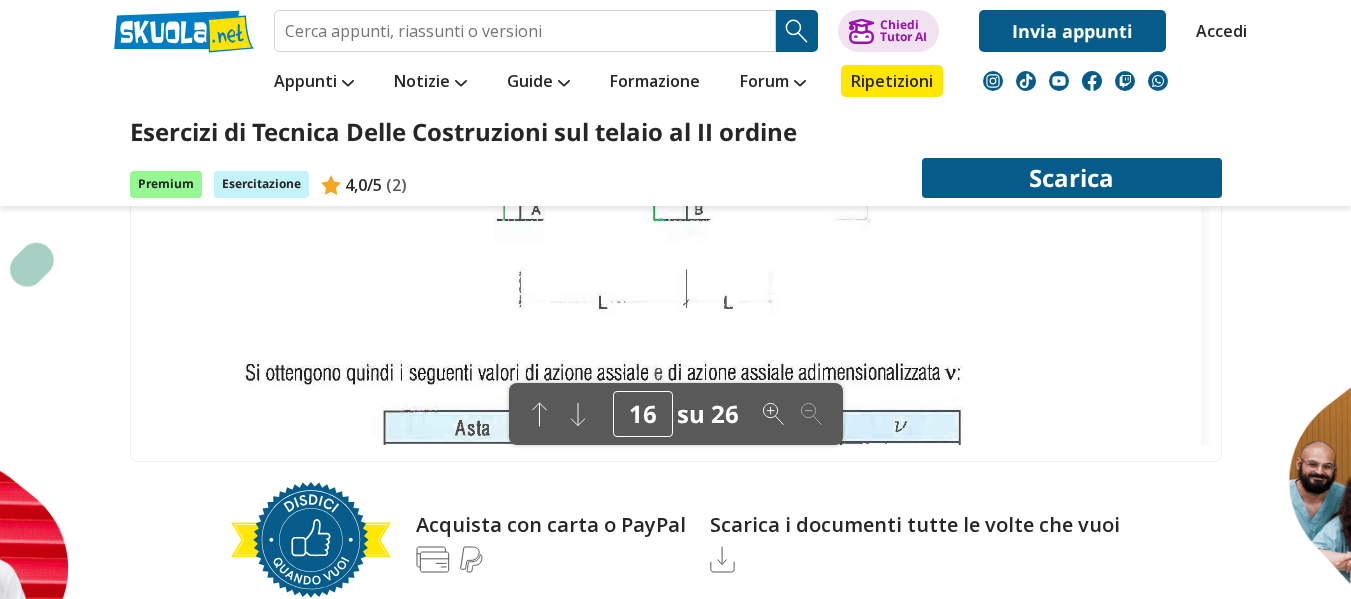 click 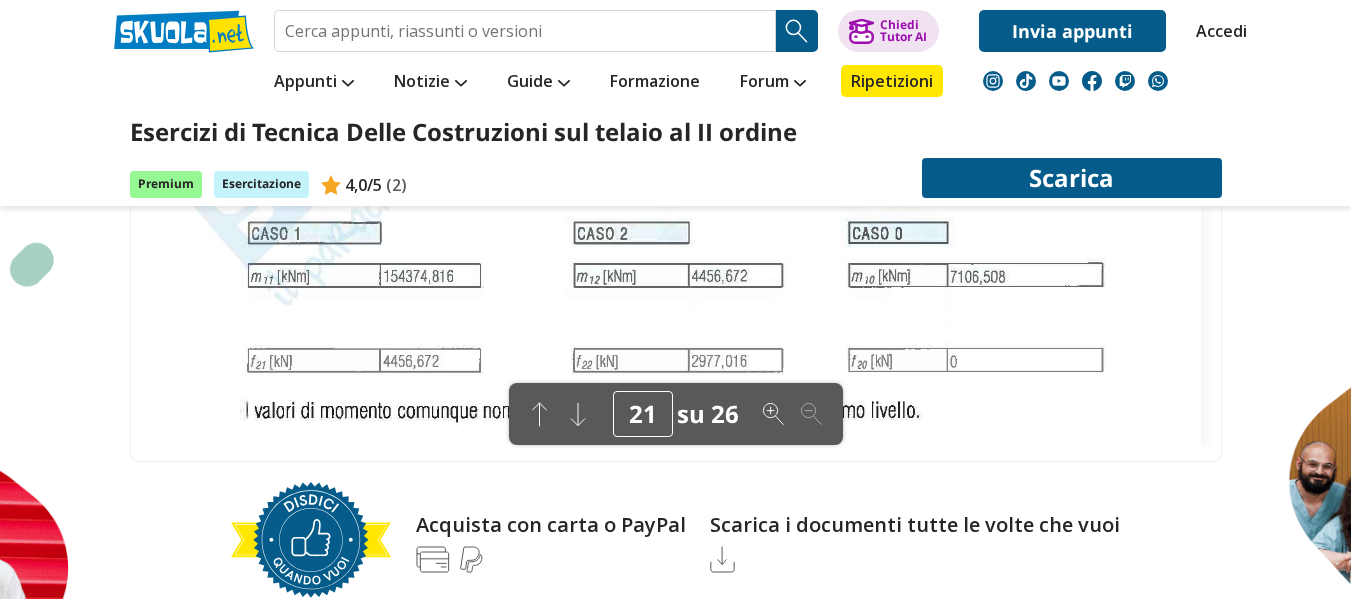 scroll, scrollTop: 7799, scrollLeft: 0, axis: vertical 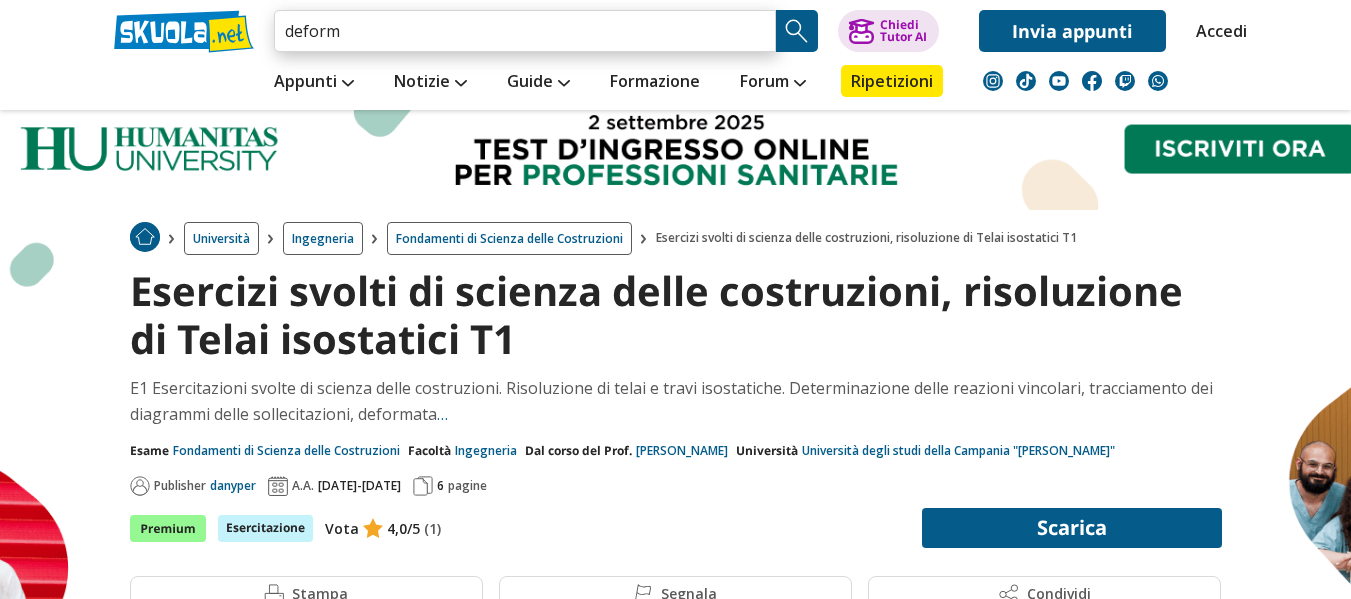 click on "deform" at bounding box center [525, 31] 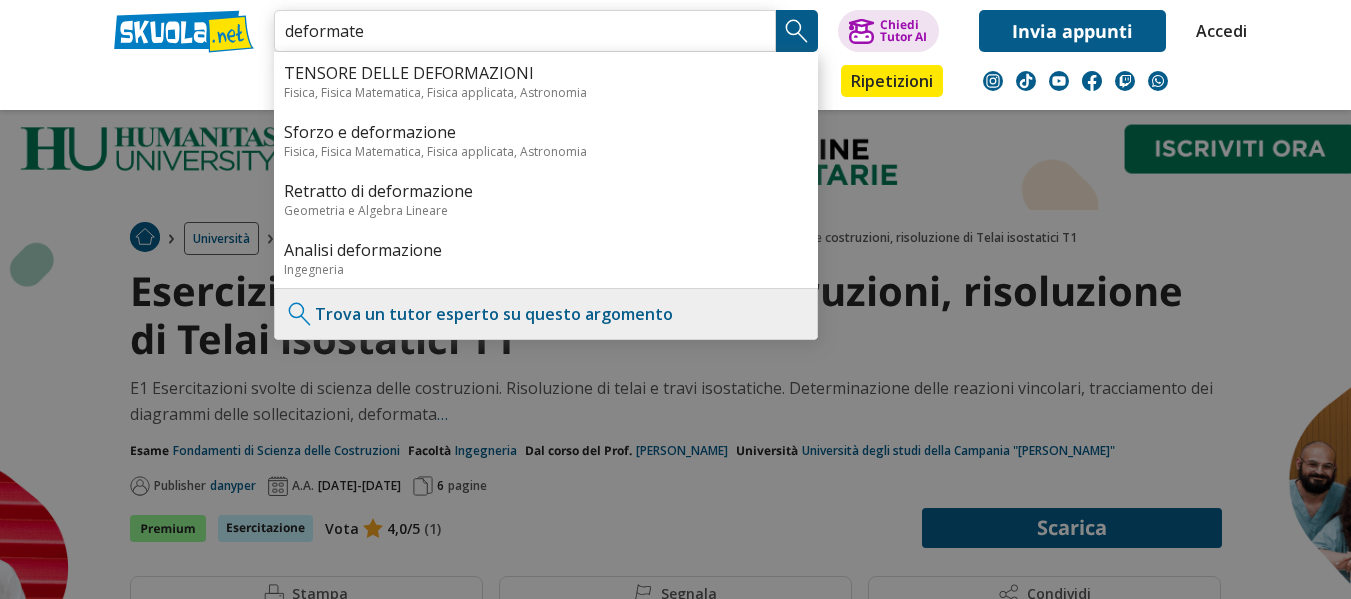 type on "deformate" 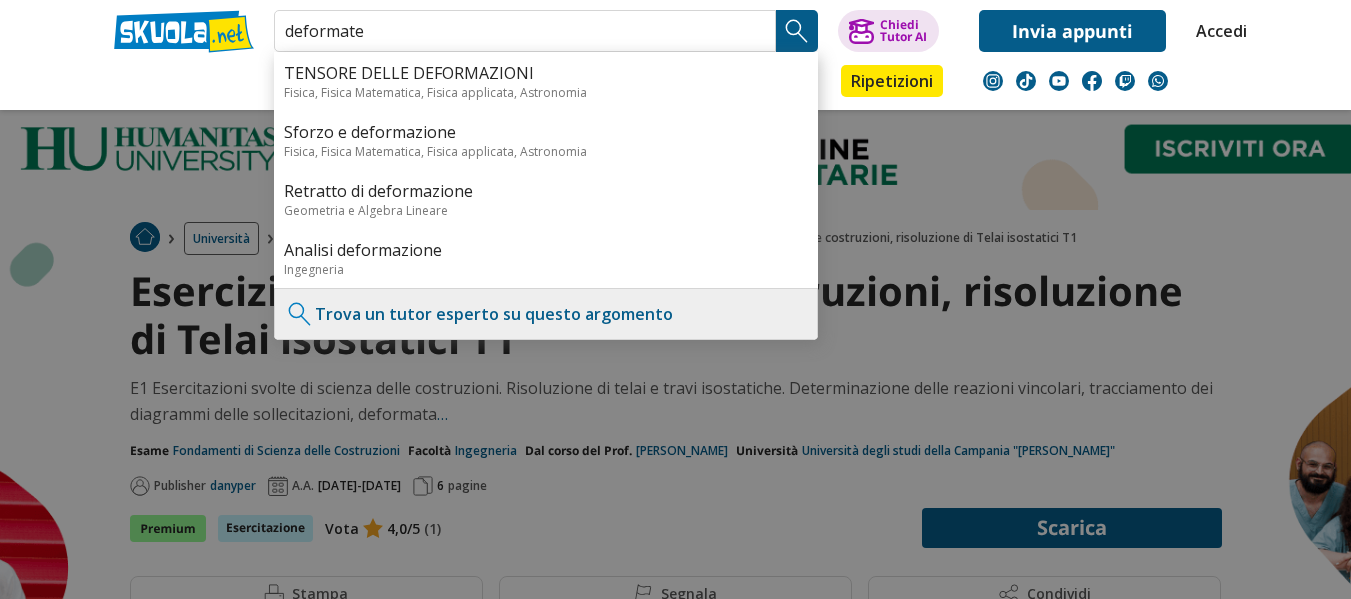 click at bounding box center [797, 31] 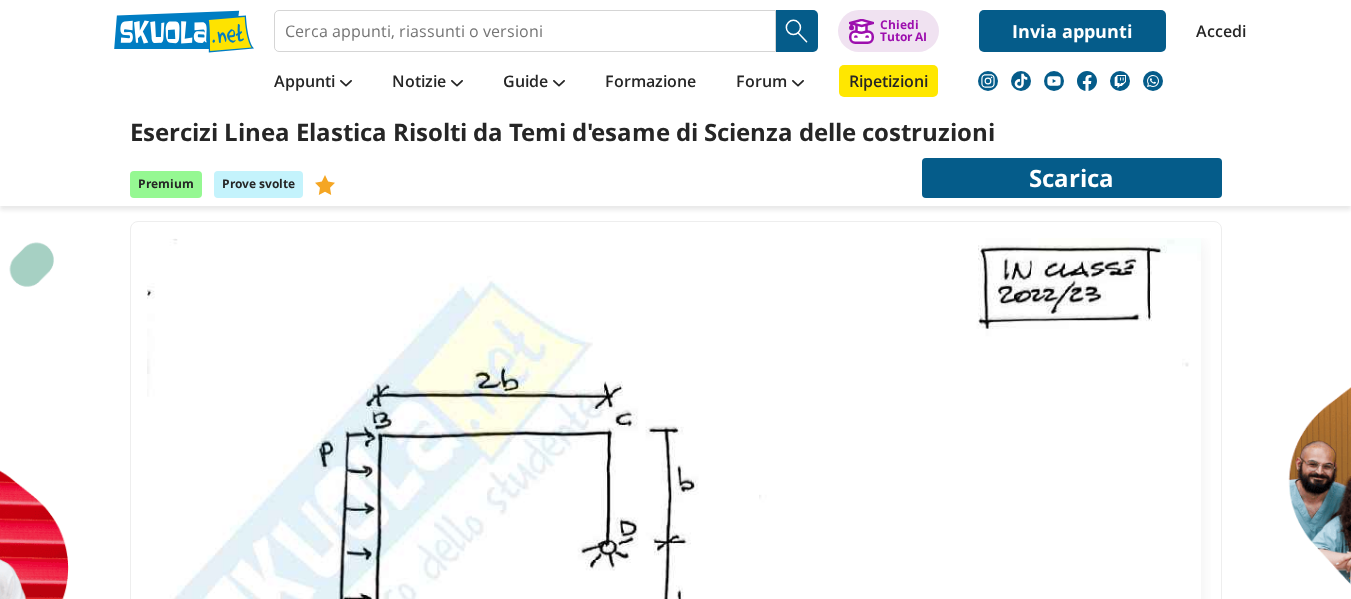 scroll, scrollTop: 0, scrollLeft: 0, axis: both 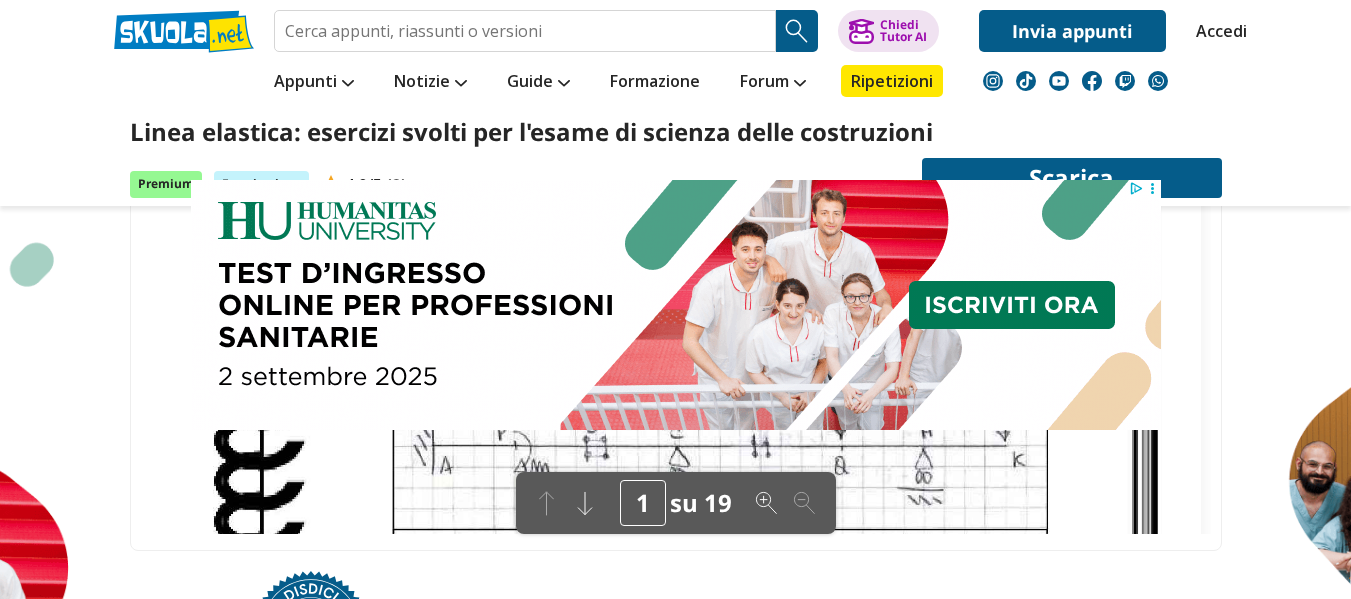 click 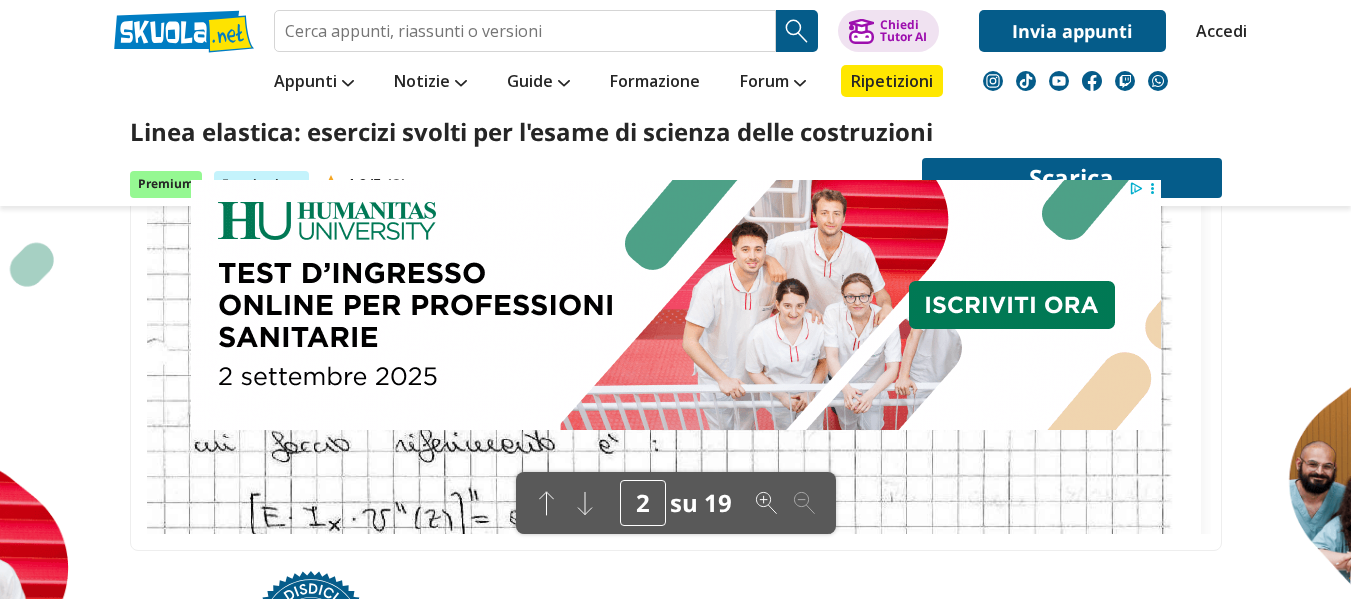 scroll, scrollTop: 1486, scrollLeft: 0, axis: vertical 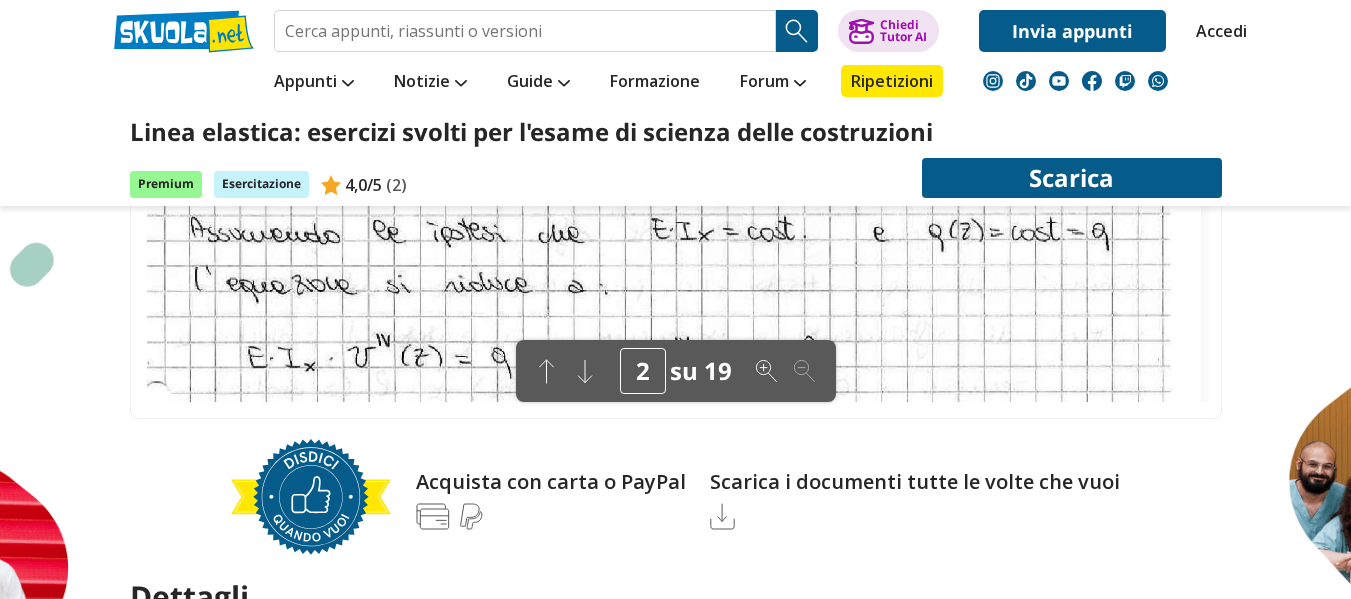 click 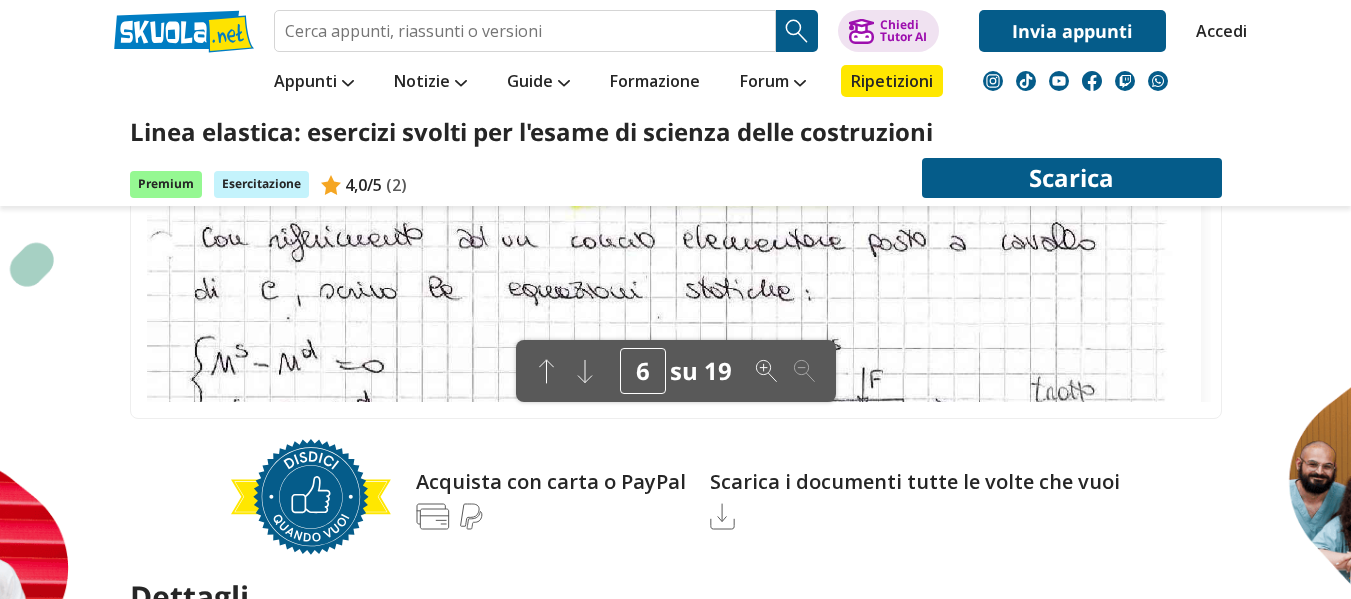 scroll, scrollTop: 3067, scrollLeft: 0, axis: vertical 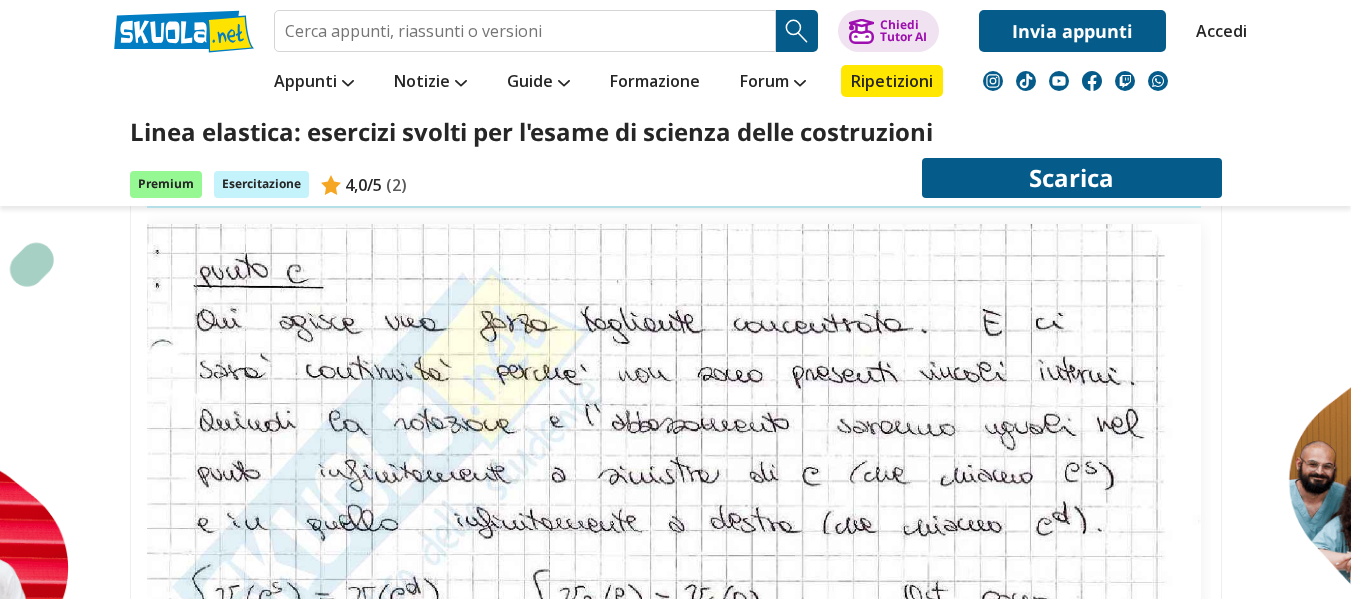 click on "Linea elastica: esercizi svolti per l'esame di scienza delle costruzioni
Premium
Esercitazione
4,0
/
5
(2)
Scarica" at bounding box center [675, 158] 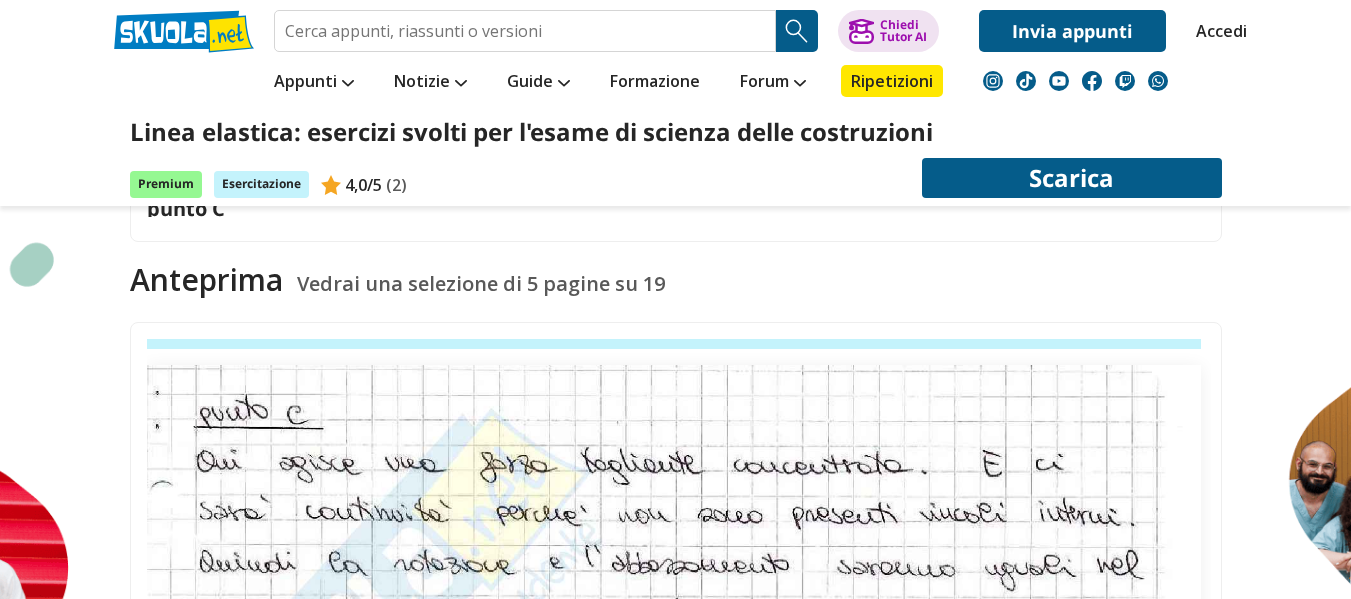 scroll, scrollTop: 1291, scrollLeft: 0, axis: vertical 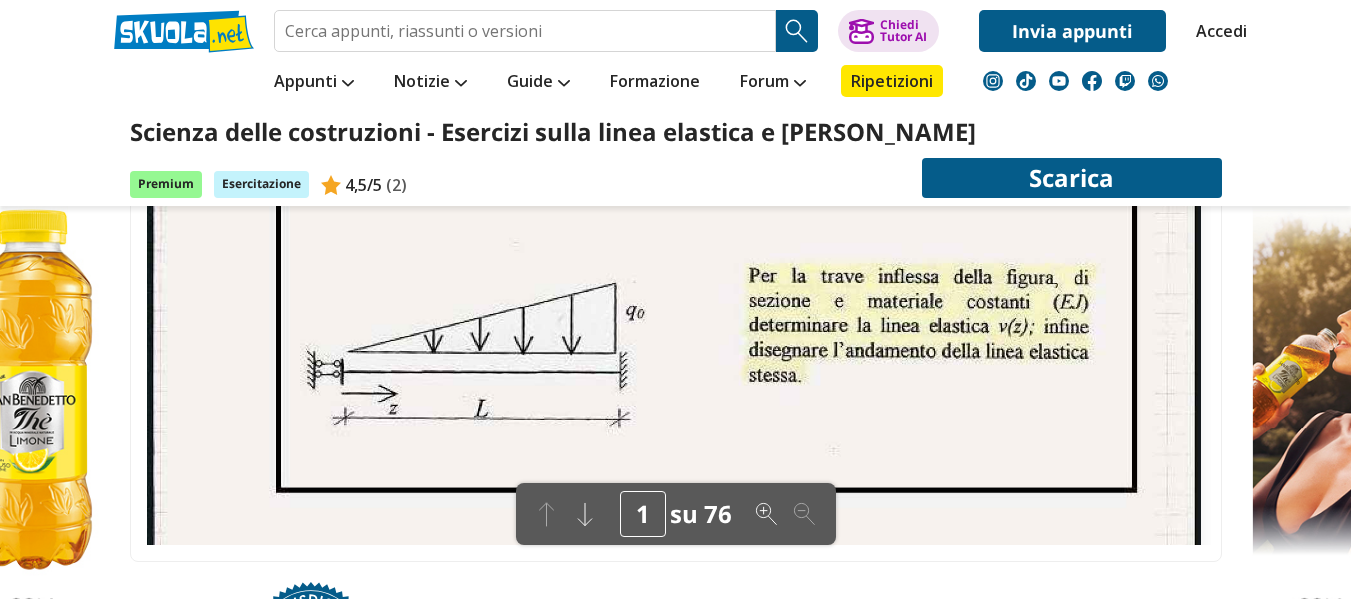 click 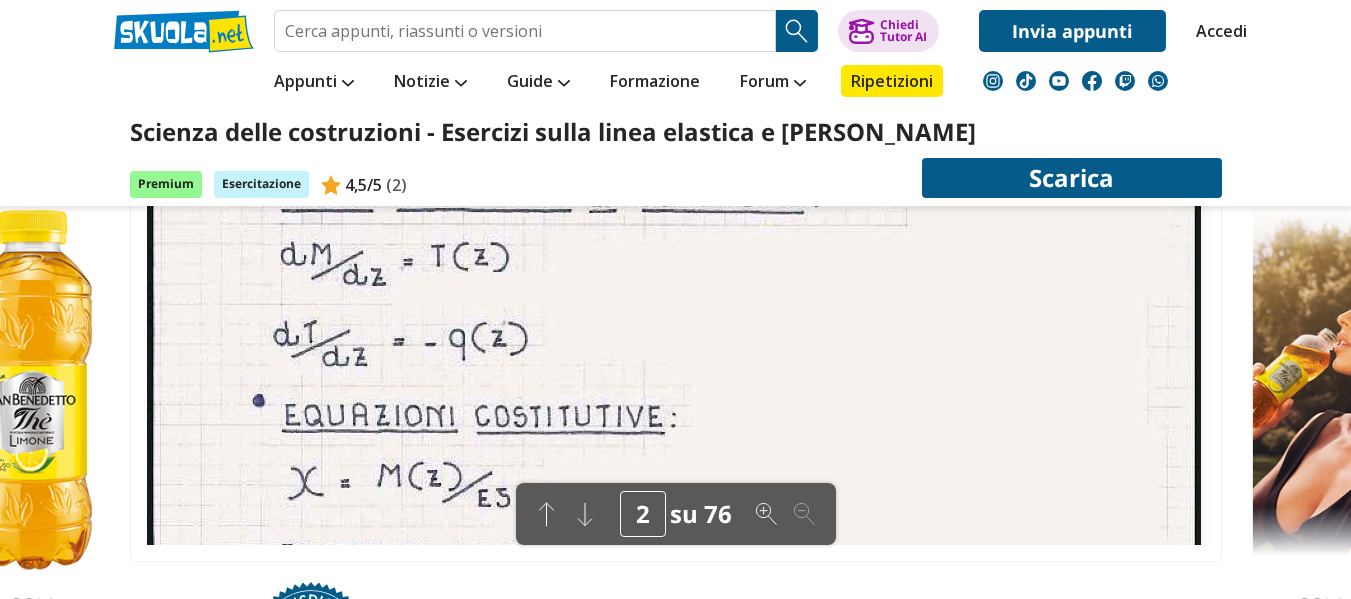 scroll, scrollTop: 1486, scrollLeft: 0, axis: vertical 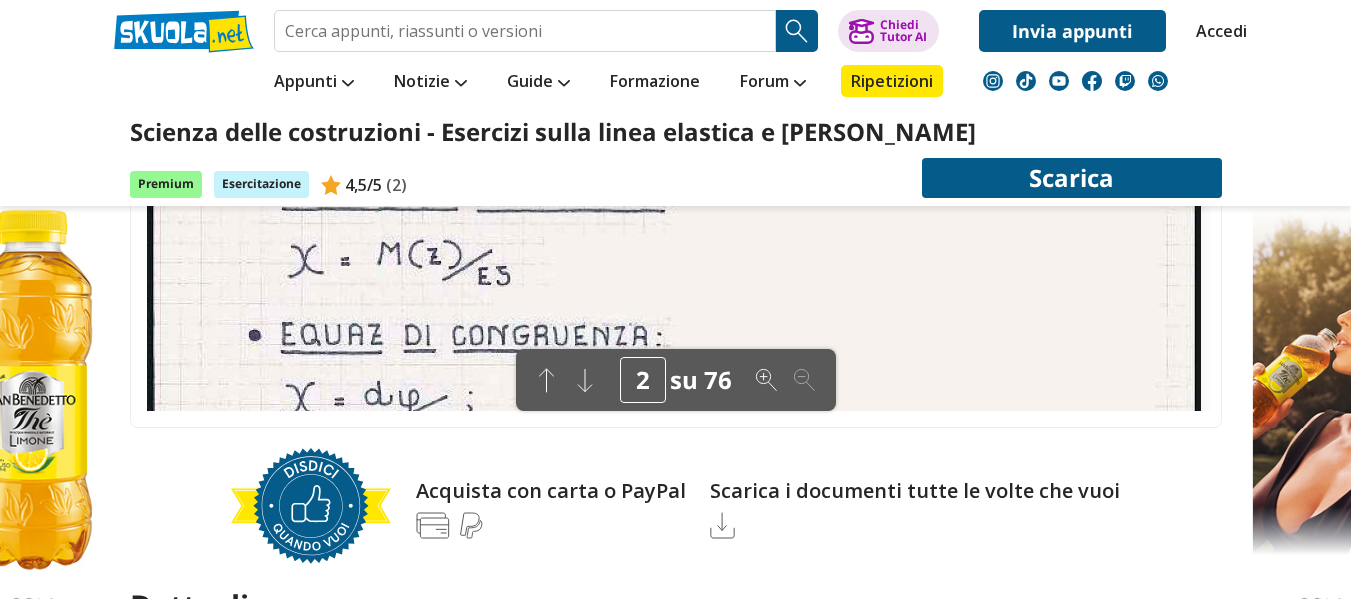 click 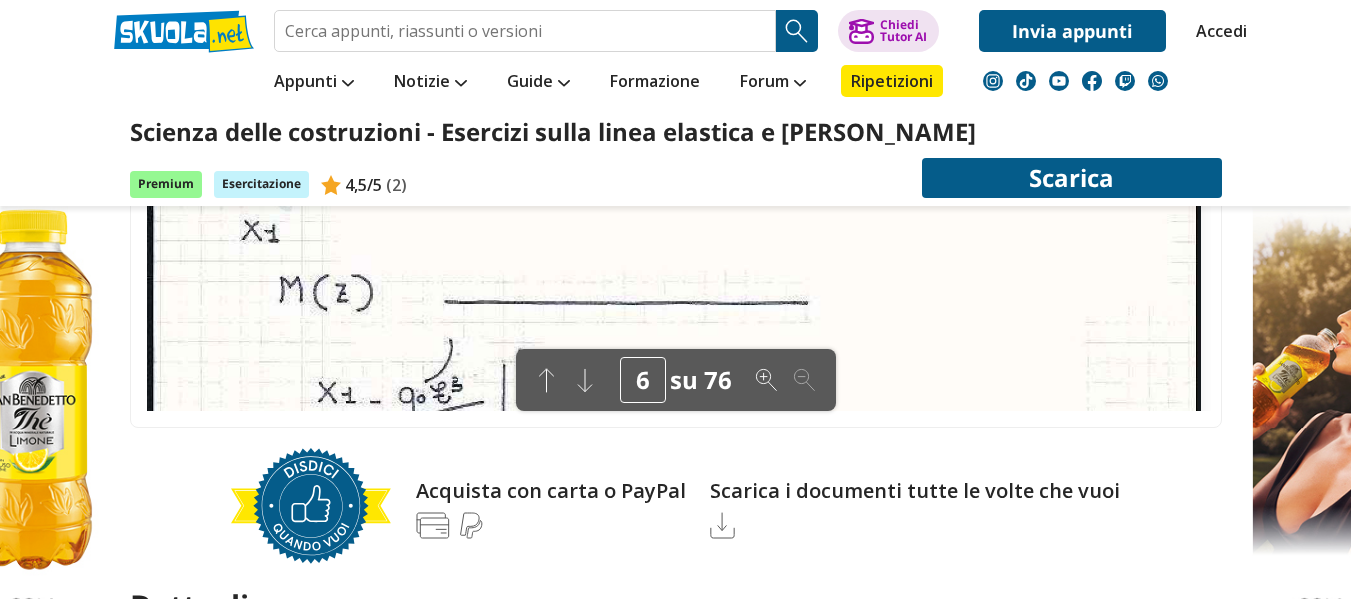 scroll, scrollTop: 3067, scrollLeft: 0, axis: vertical 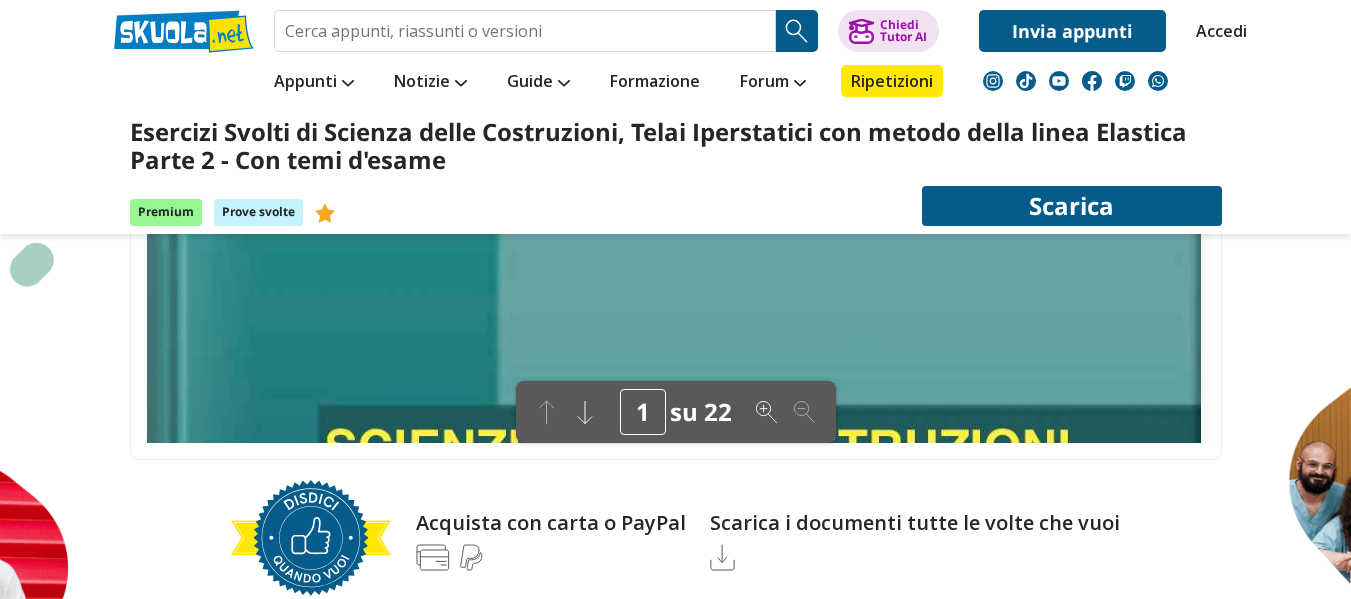 click 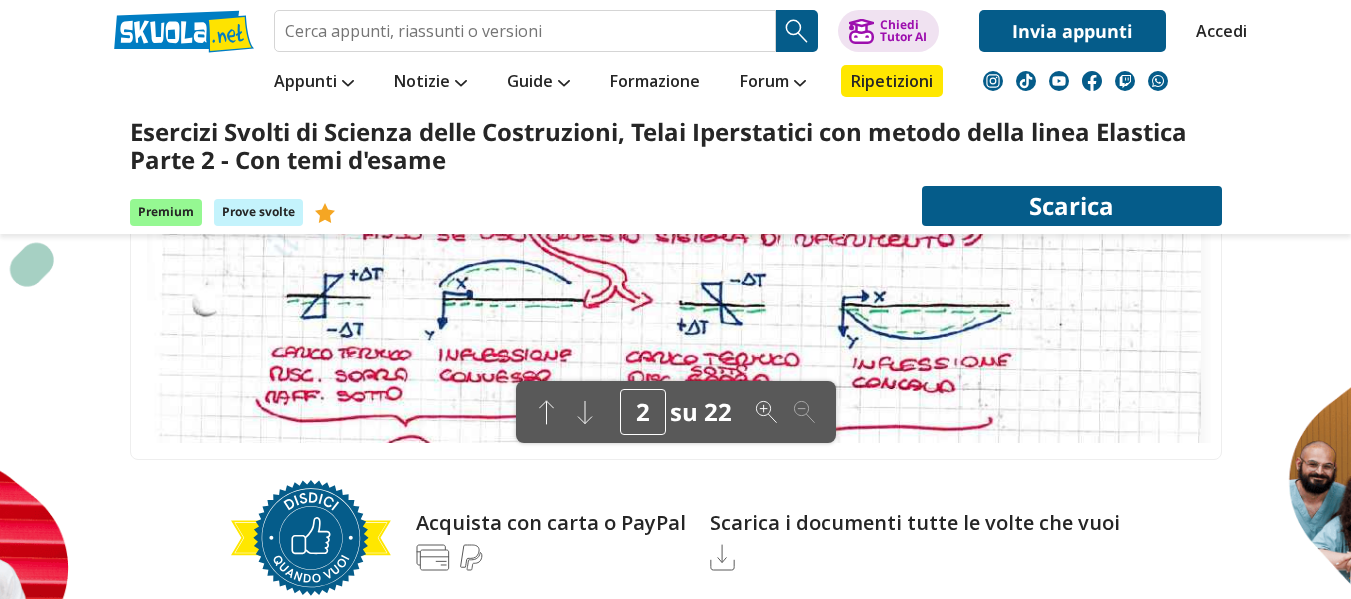scroll, scrollTop: 1486, scrollLeft: 0, axis: vertical 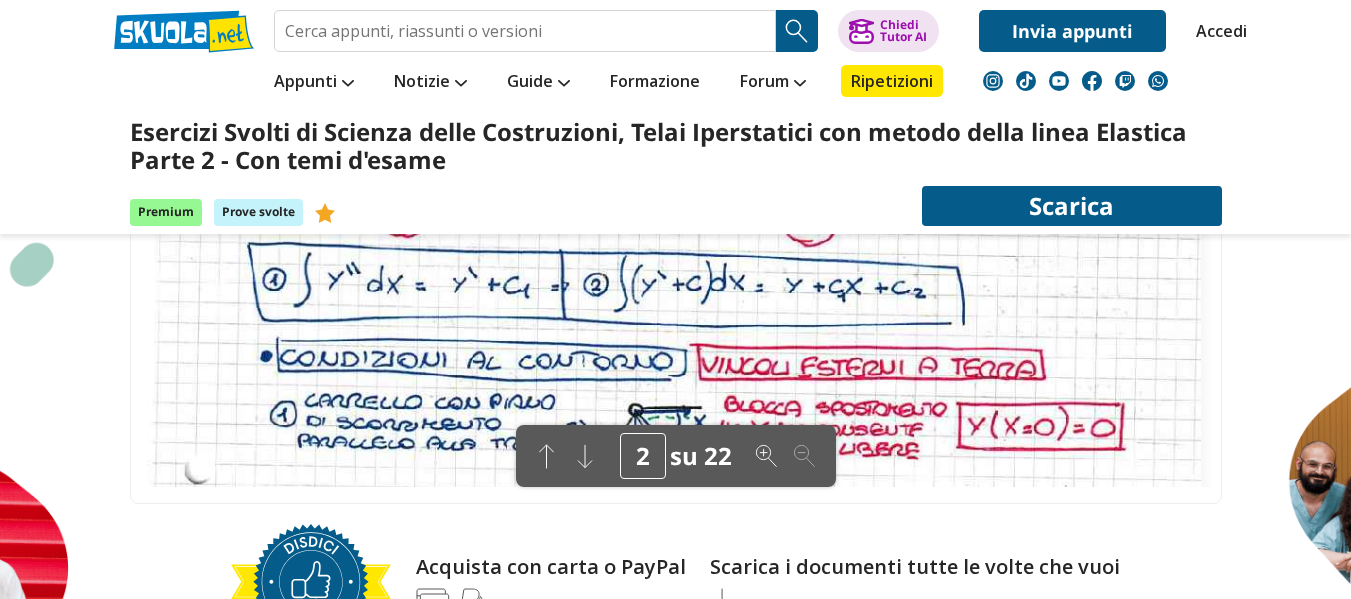 click 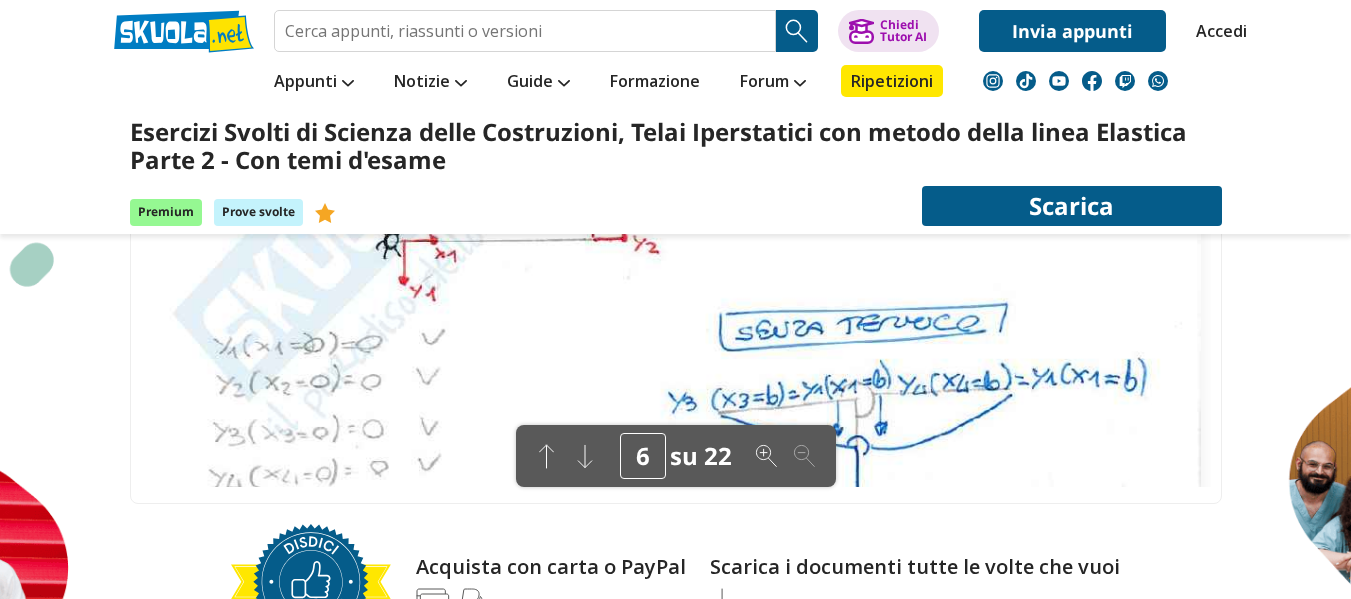 scroll, scrollTop: 3065, scrollLeft: 0, axis: vertical 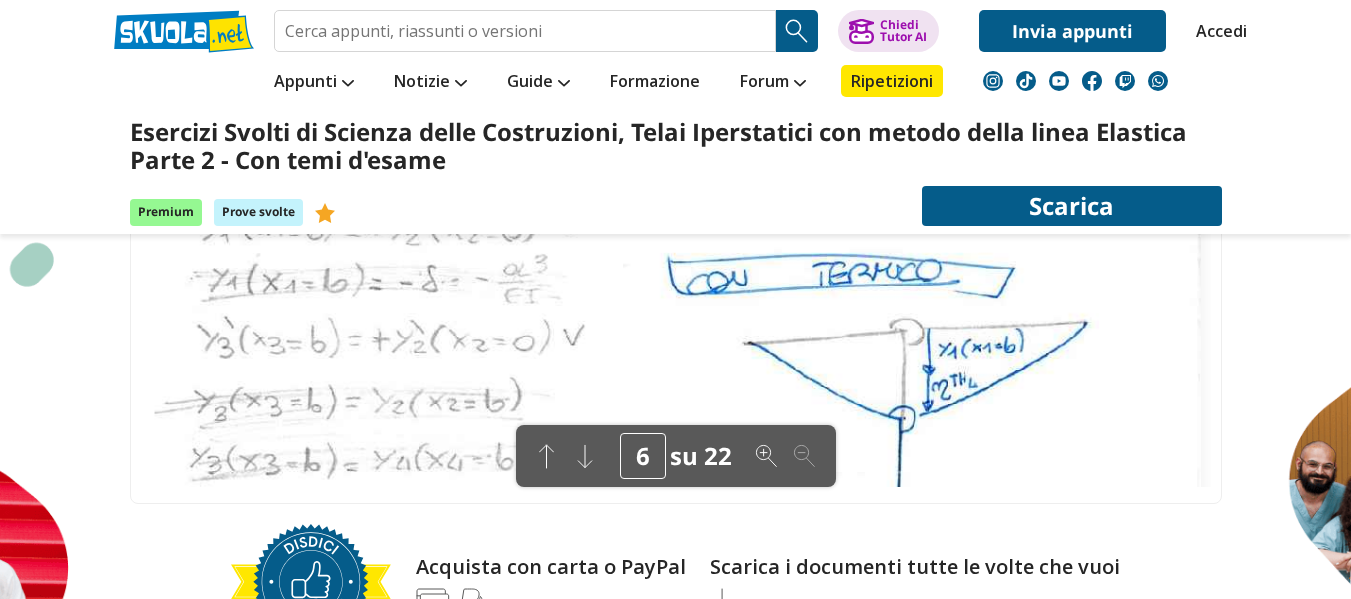 click 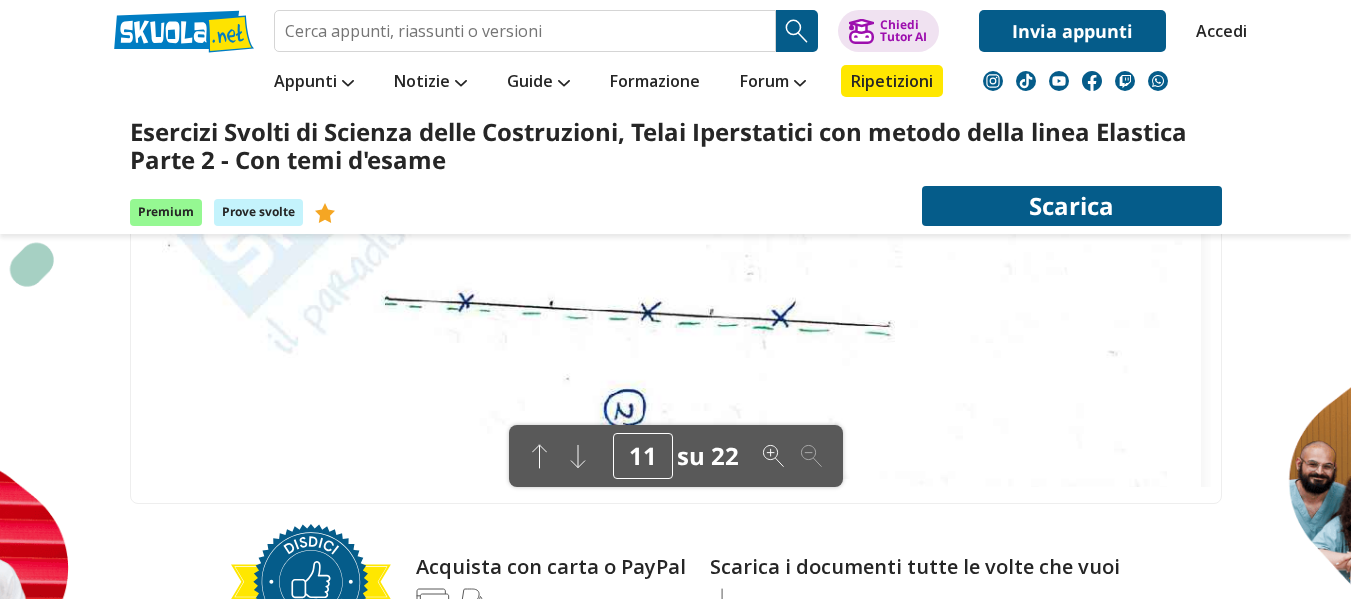 scroll, scrollTop: 4643, scrollLeft: 0, axis: vertical 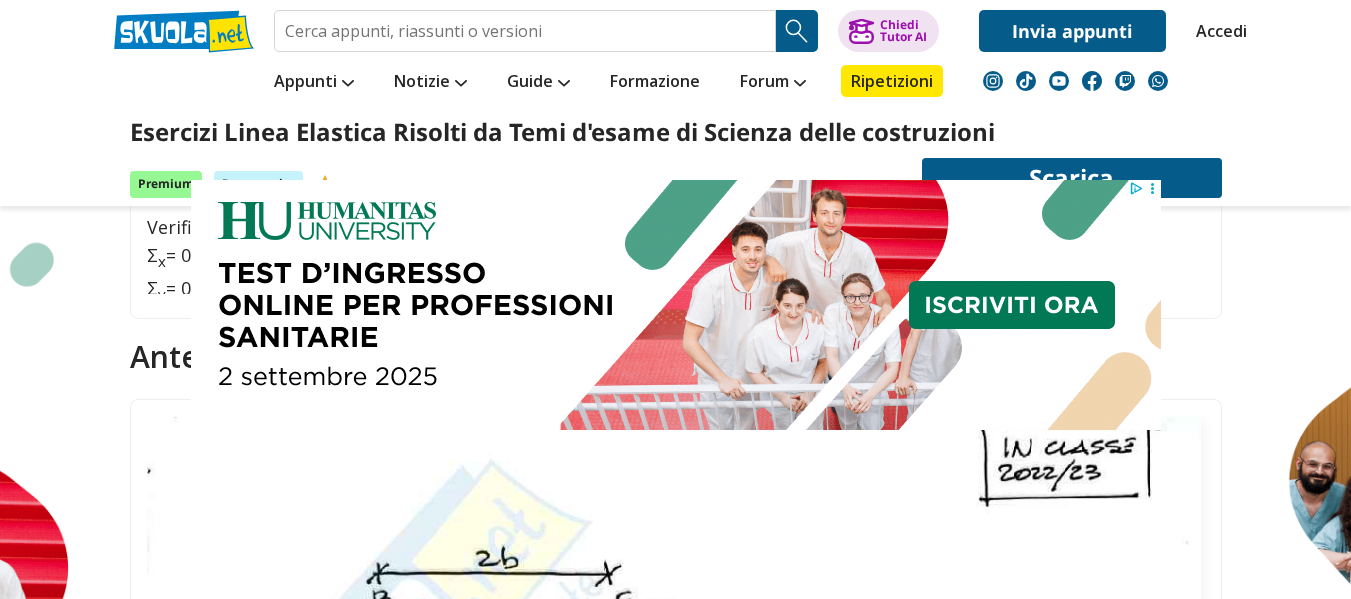 click on "Scarica" at bounding box center (1072, 178) 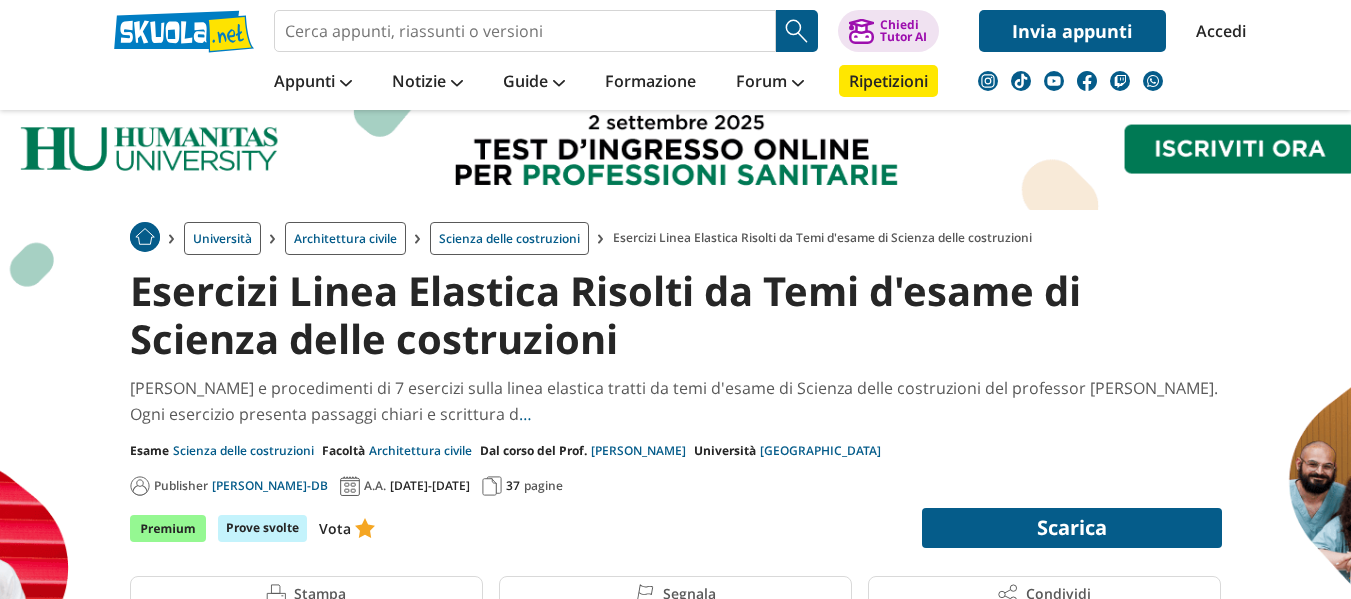 scroll, scrollTop: 0, scrollLeft: 0, axis: both 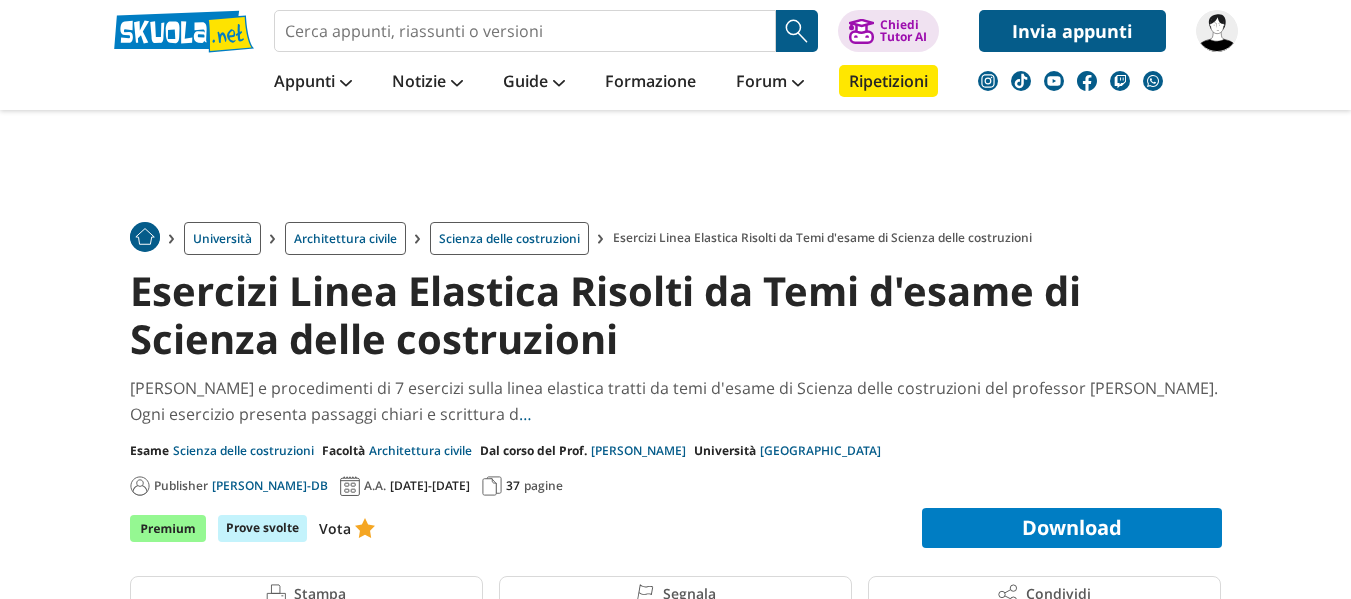 click on "Download" at bounding box center [1072, 528] 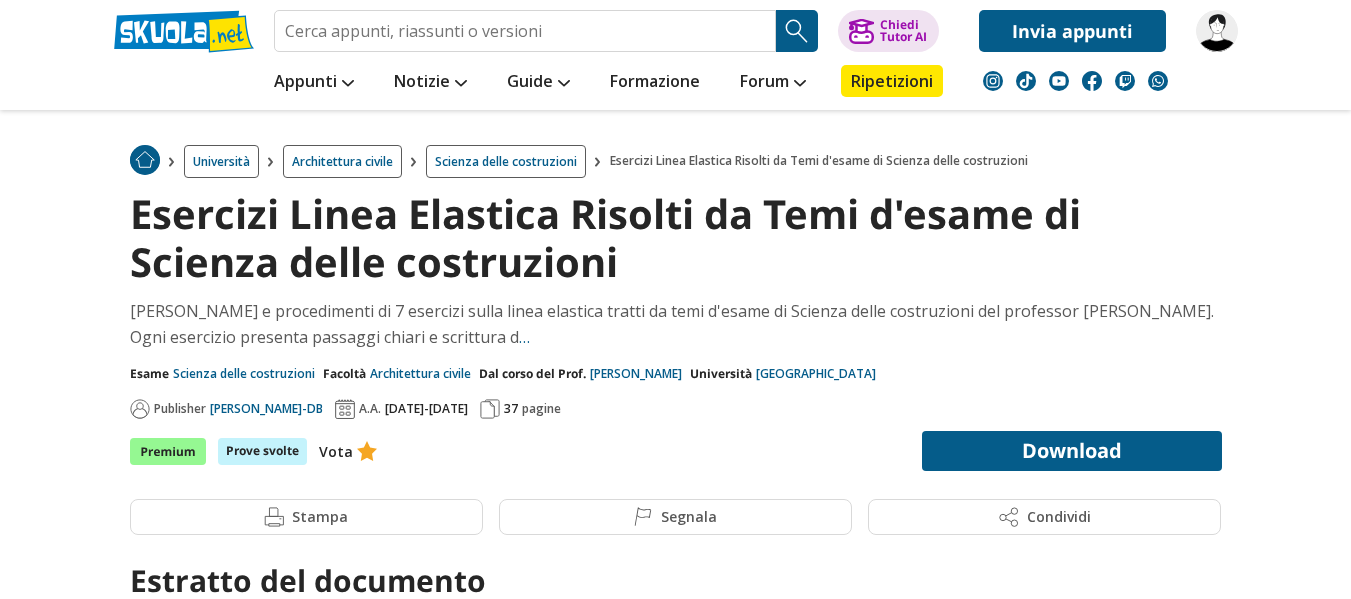 scroll, scrollTop: 0, scrollLeft: 0, axis: both 